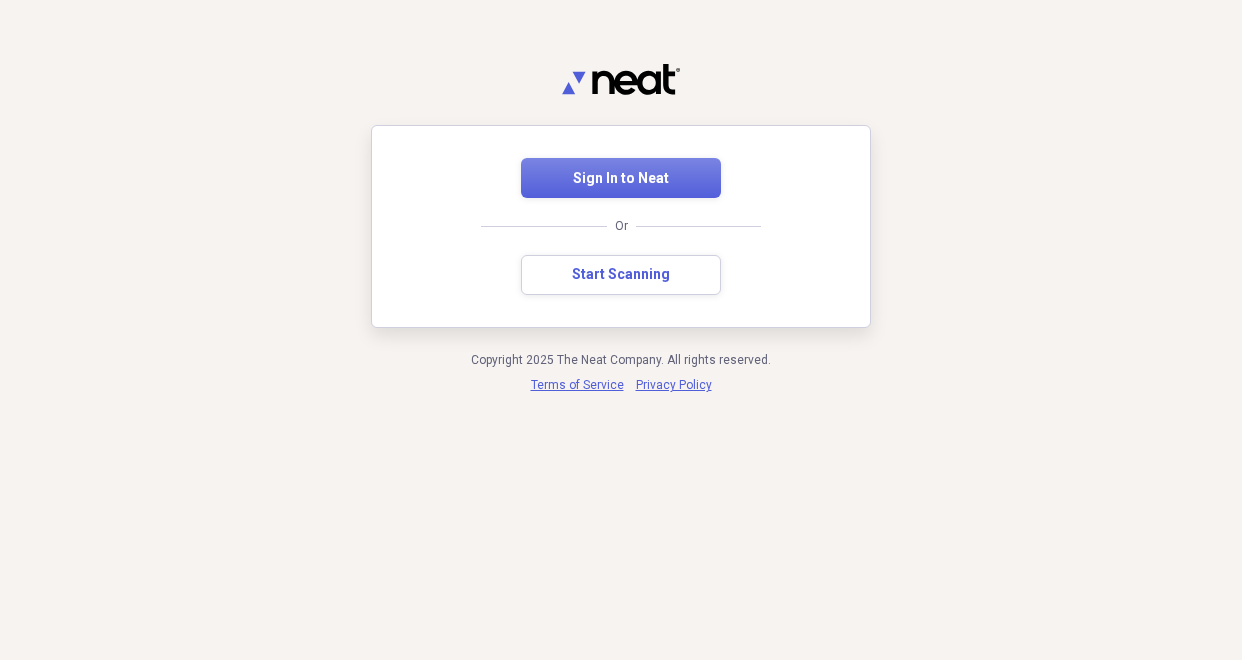 scroll, scrollTop: 0, scrollLeft: 0, axis: both 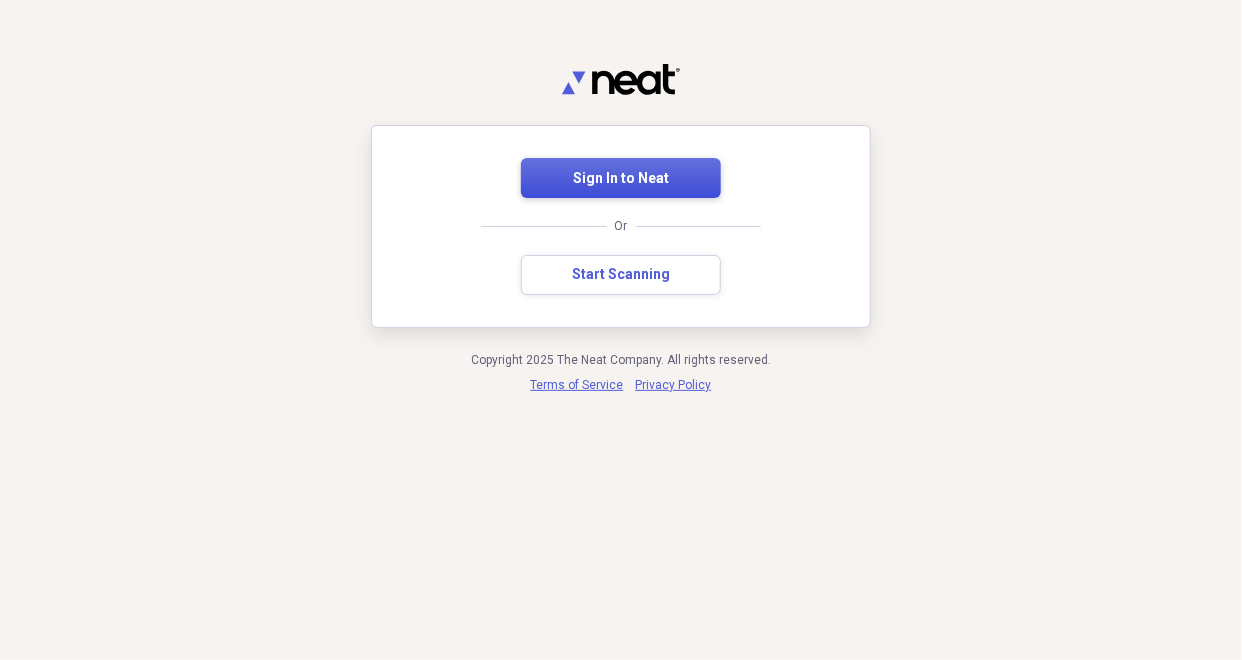 click on "Sign In to Neat" at bounding box center (621, 179) 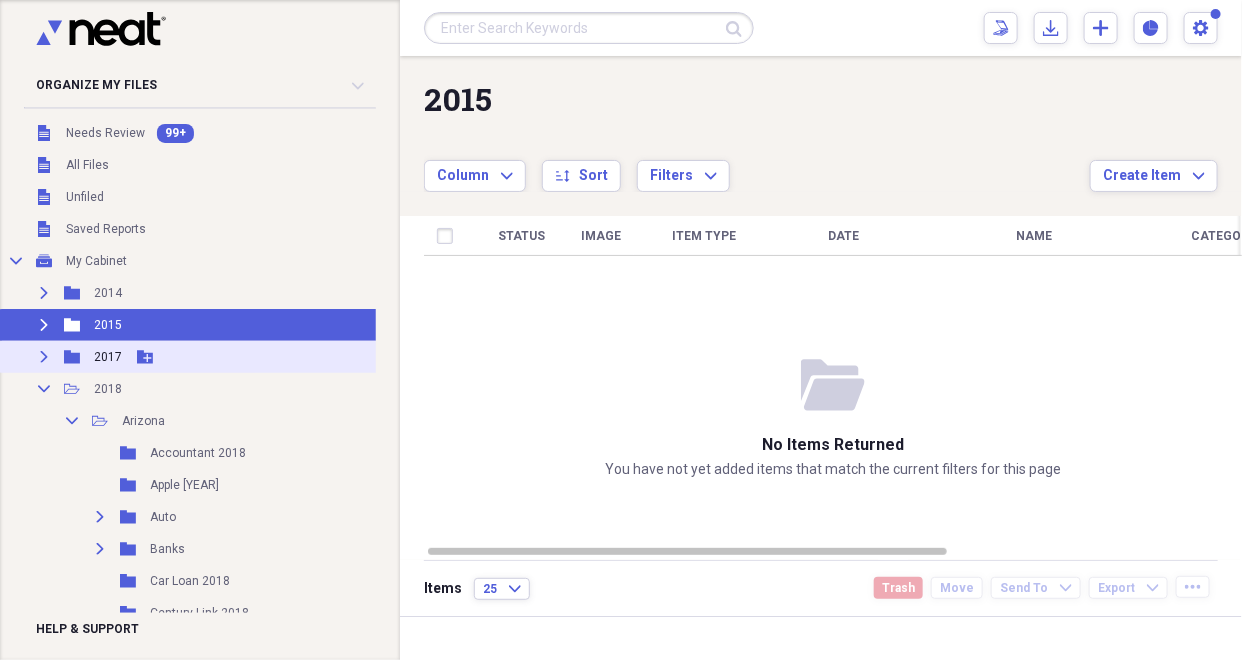 click on "Expand" 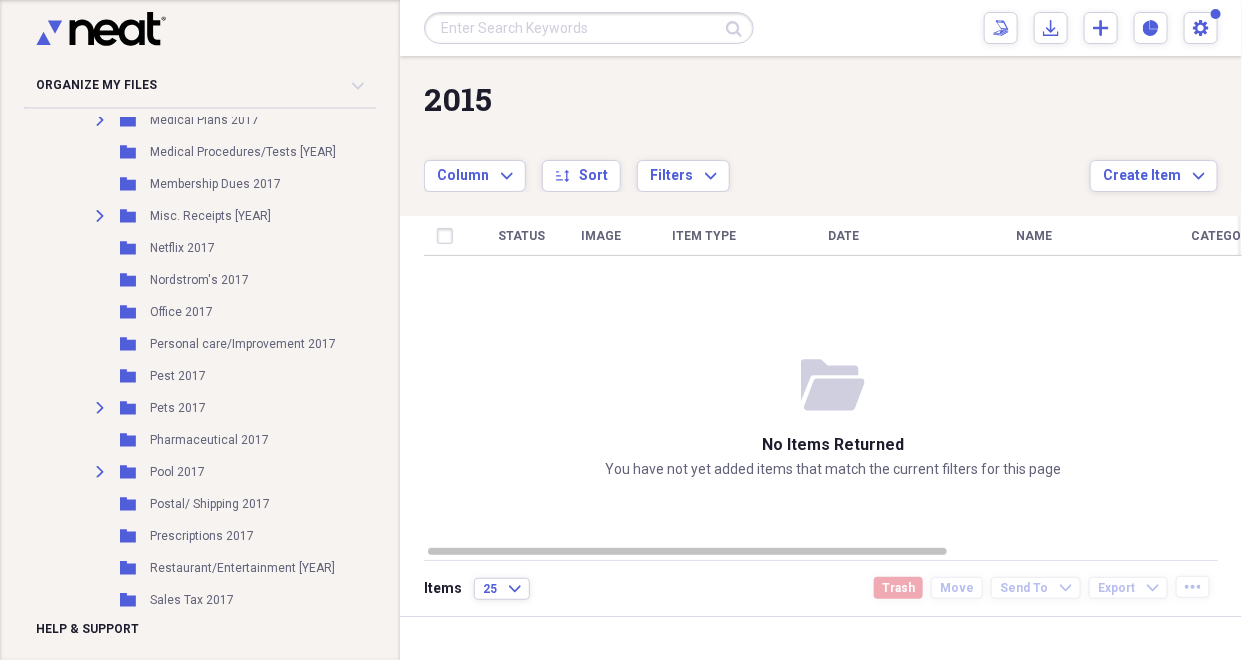 scroll, scrollTop: 1072, scrollLeft: 0, axis: vertical 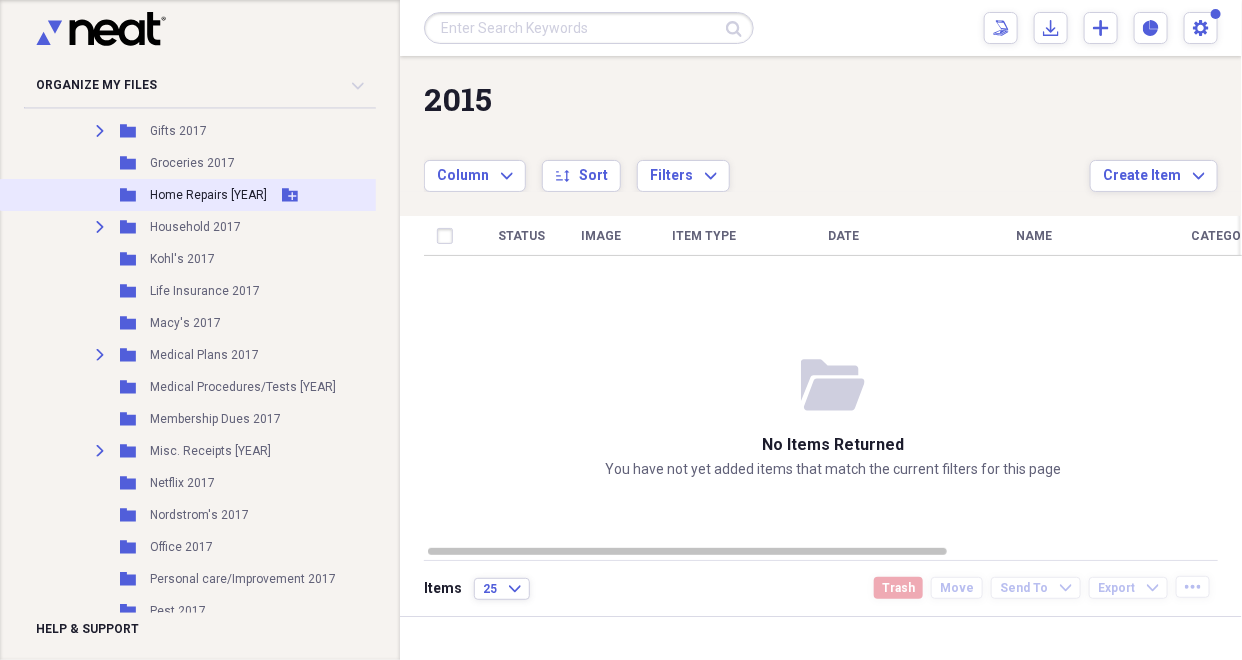 click on "Home Repairs [YEAR]" at bounding box center (208, 195) 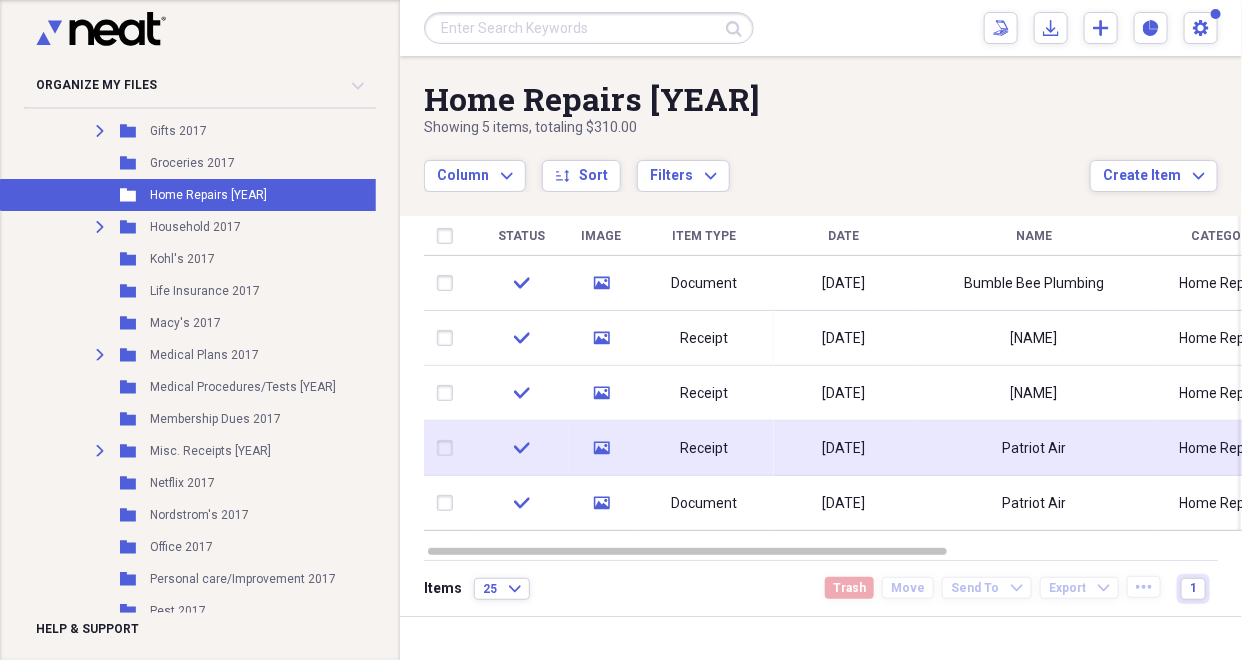 click on "Patriot Air" at bounding box center (1034, 449) 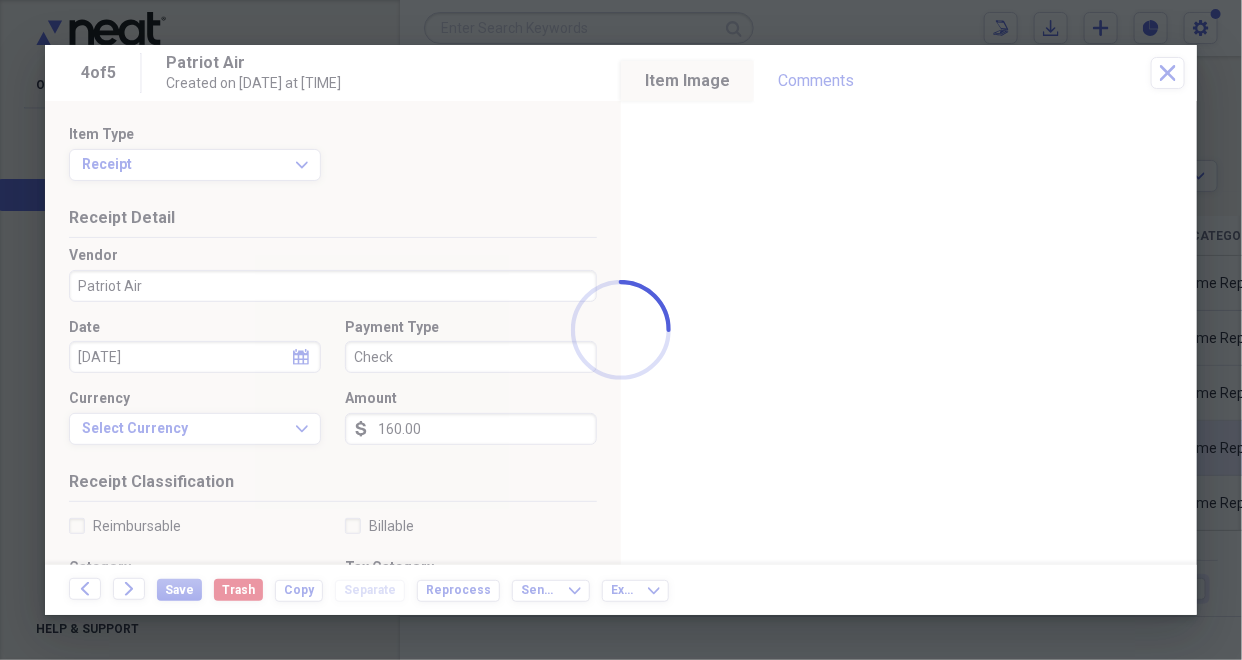 click on "Organize My Files 99+ Collapse Unfiled Needs Review 99+ Unfiled All Files Unfiled Unfiled Unfiled Saved Reports Collapse My Cabinet My Cabinet Add Folder Expand Folder [YEAR] Add Folder Expand Folder [YEAR] Add Folder Collapse Open Folder [YEAR] Add Folder Collapse Open Folder [STATE] [YEAR] Add Folder Folder Accountant [YEAR] Add Folder Folder Apple [YEAR] Add Folder Folder Attorney [YEAR] Add Folder Expand Folder Auto [YEAR] Add Folder Expand Folder Banks [YEAR] Add Folder Folder Car Loan [YEAR] Add Folder Expand Folder Cell Phone [YEAR] Add Folder Folder Century Link [YEAR] Add Folder Folder Cigs [YEAR] Add Folder Folder Cincinnati Ins. [YEAR] Add Folder Folder City of Glendale [YEAR] Add Folder Folder Computer [YEAR] Add Folder Folder Dental Procedures [YEAR] Add Folder Folder Direct T. V. [YEAR] Add Folder Folder Elec. [YEAR] (APS) Add Folder Folder Front Point [YEAR] Add Folder Folder Fuel [YEAR] Add Folder Expand Folder Gifts [YEAR] Add Folder Folder Groceries [YEAR] Add Folder Folder Home Repairs [YEAR] Add Folder Expand Folder Household [YEAR] [YEAR]" at bounding box center (621, 330) 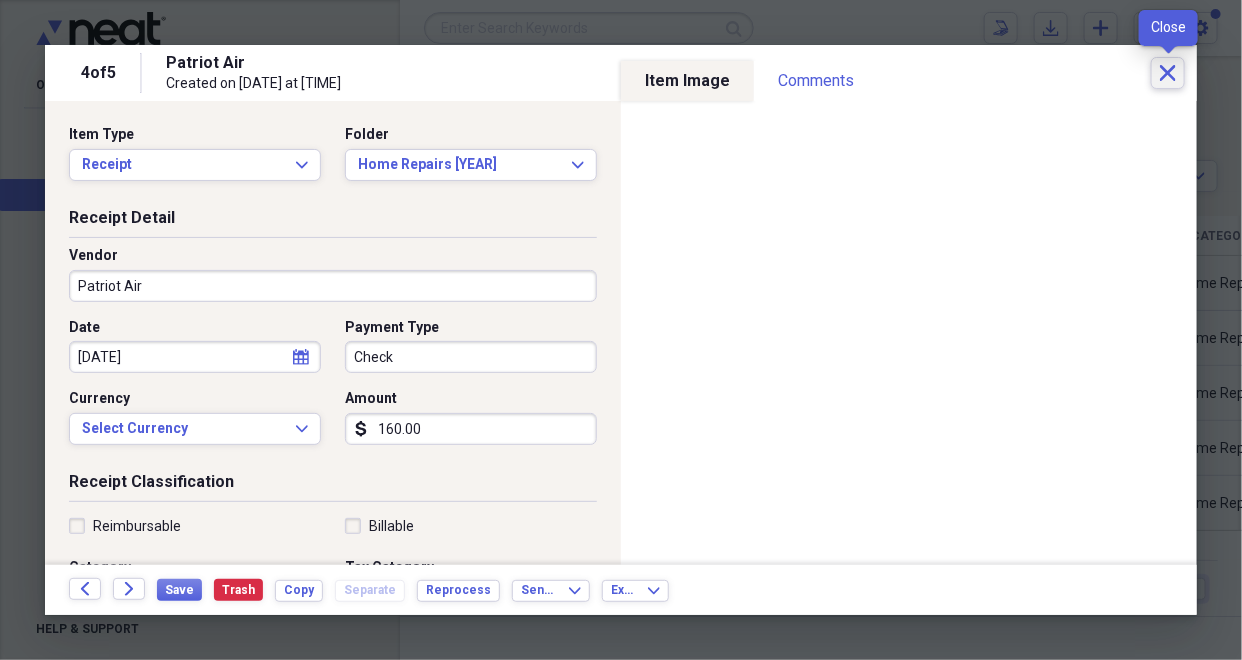 click 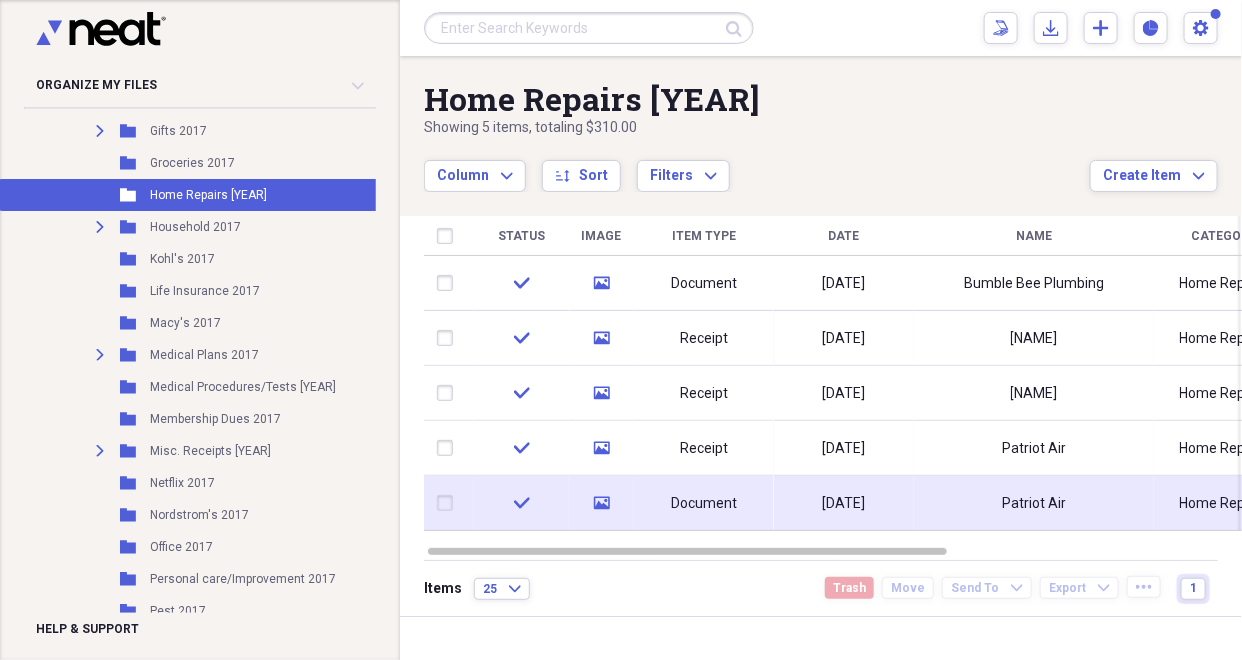 click on "[DATE]" at bounding box center [844, 504] 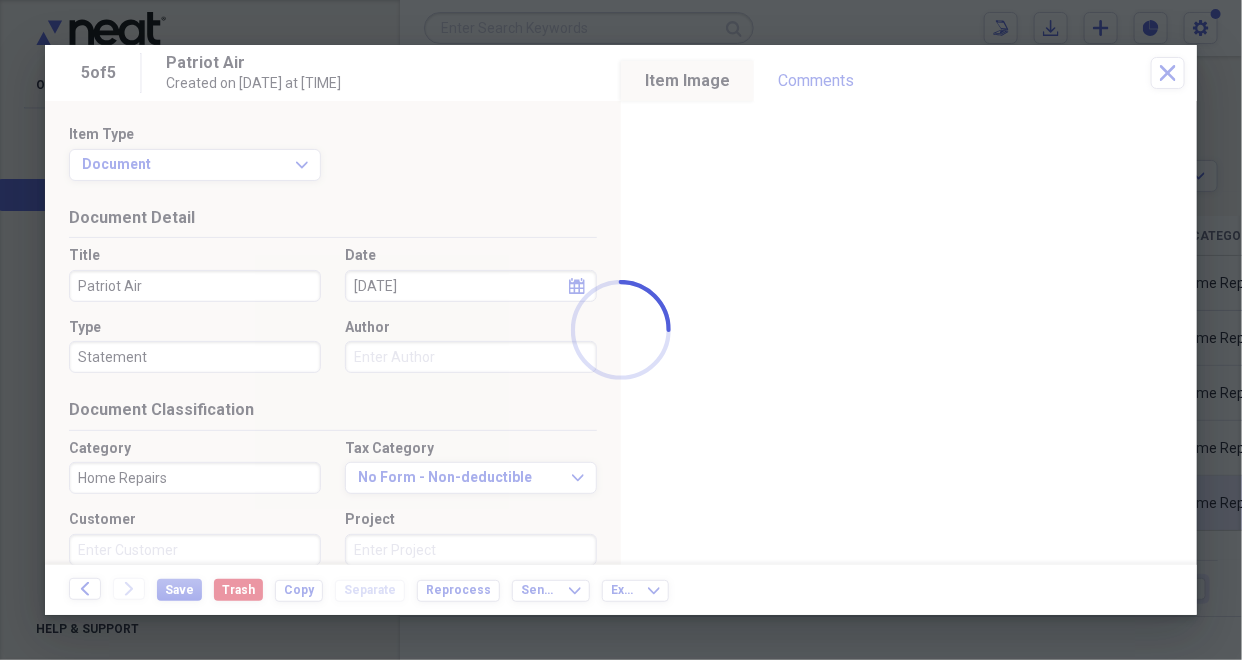 click on "Organize My Files 99+ Collapse Unfiled Needs Review 99+ Unfiled All Files Unfiled Unfiled Unfiled Saved Reports Collapse My Cabinet My Cabinet Add Folder Expand Folder [YEAR] Add Folder Expand Folder [YEAR] Add Folder Collapse Open Folder [YEAR] Add Folder Collapse Open Folder [STATE] [YEAR] Add Folder Folder Accountant [YEAR] Add Folder Folder Apple [YEAR] Add Folder Folder Attorney [YEAR] Add Folder Expand Folder Auto [YEAR] Add Folder Expand Folder Banks [YEAR] Add Folder Folder Car Loan [YEAR] Add Folder Expand Folder Cell Phone [YEAR] Add Folder Folder Century Link [YEAR] Add Folder Folder Cigs [YEAR] Add Folder Folder Cincinnati Ins. [YEAR] Add Folder Folder City of Glendale [YEAR] Add Folder Folder Computer [YEAR] Add Folder Folder Dental Procedures [YEAR] Add Folder Folder Direct T. V. [YEAR] Add Folder Folder Elec. [YEAR] (APS) Add Folder Folder Front Point [YEAR] Add Folder Folder Fuel [YEAR] Add Folder Expand Folder Gifts [YEAR] Add Folder Folder Groceries [YEAR] Add Folder Folder Home Repairs [YEAR] Add Folder Expand Folder Household [YEAR] [YEAR]" at bounding box center [621, 330] 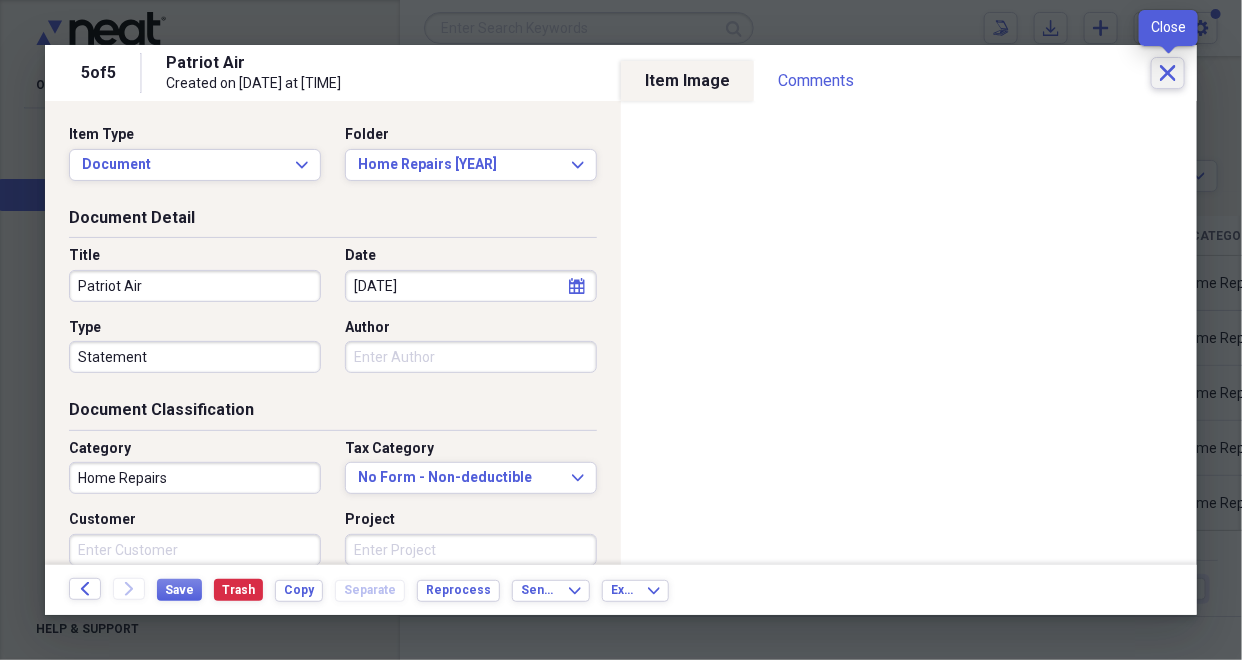 click on "Close" 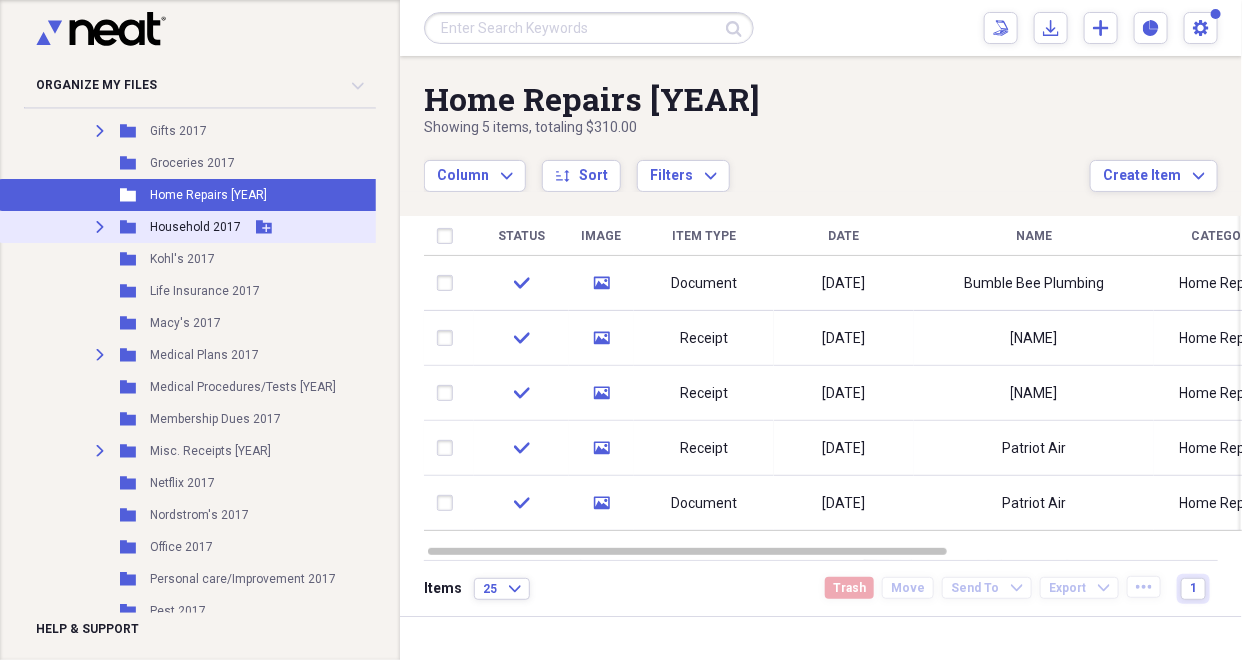 click 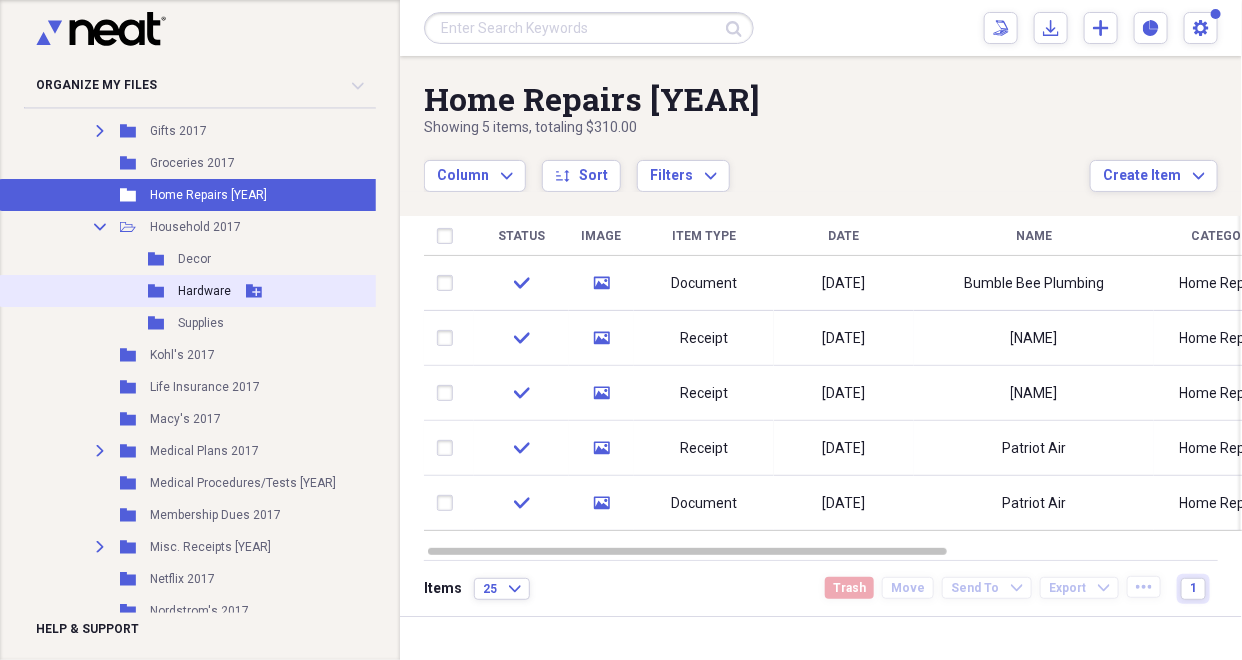 click on "Hardware" at bounding box center [204, 291] 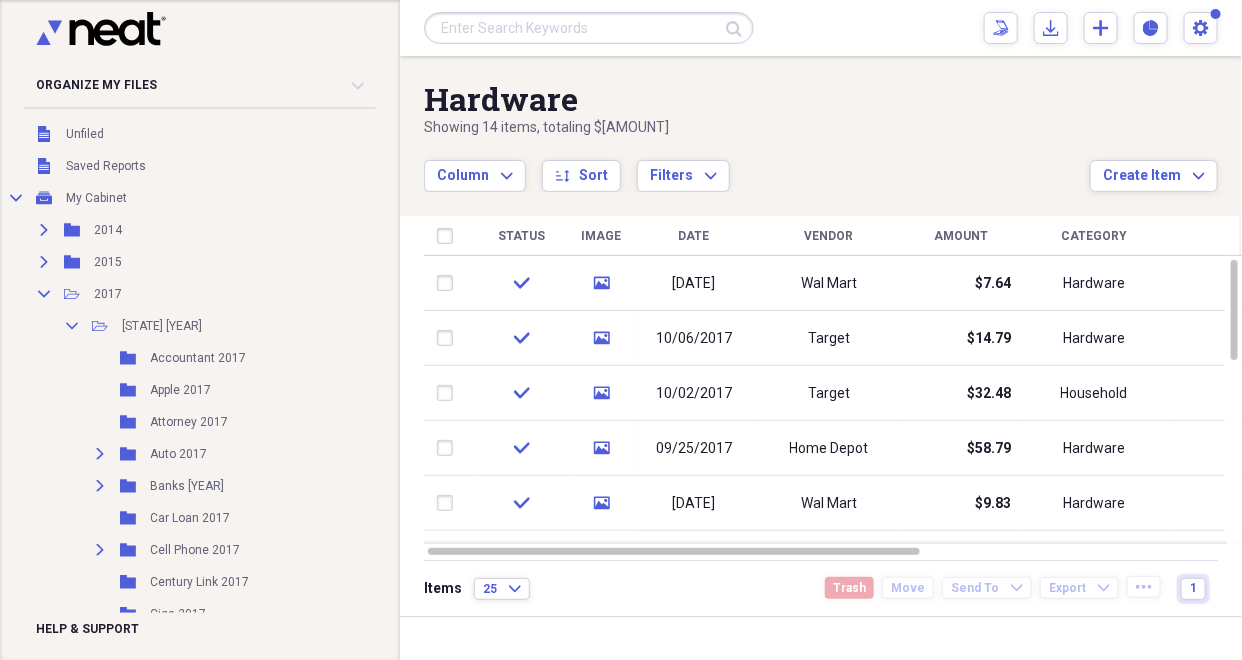 scroll, scrollTop: 0, scrollLeft: 0, axis: both 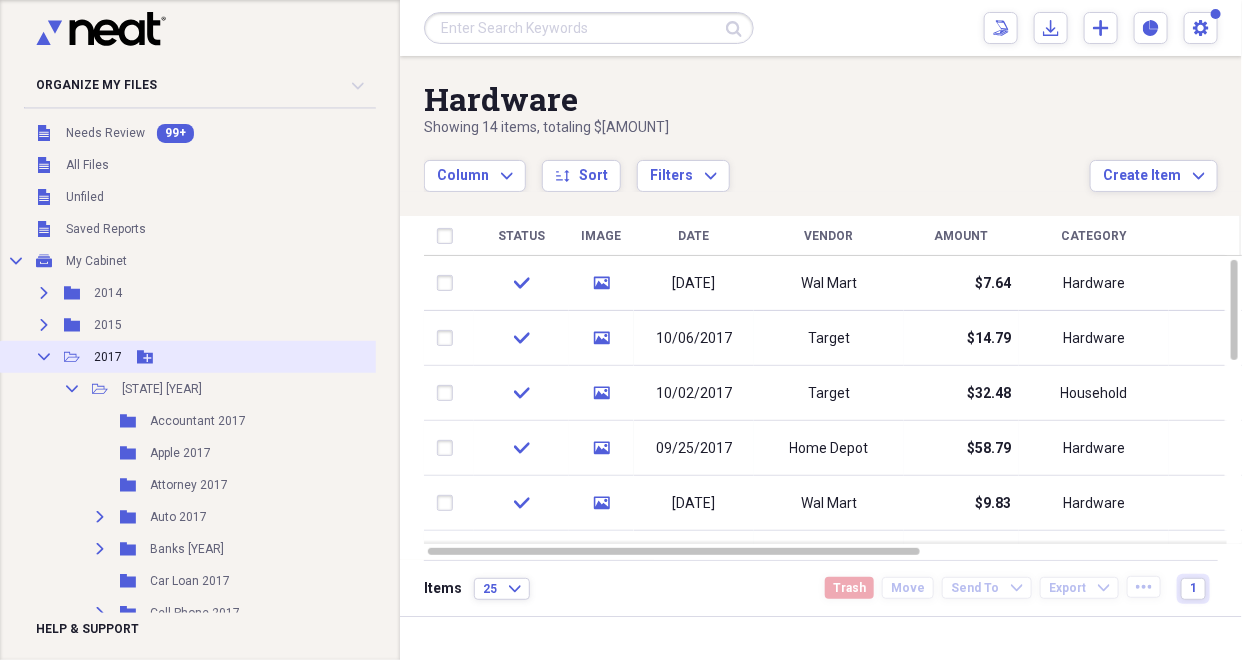 click 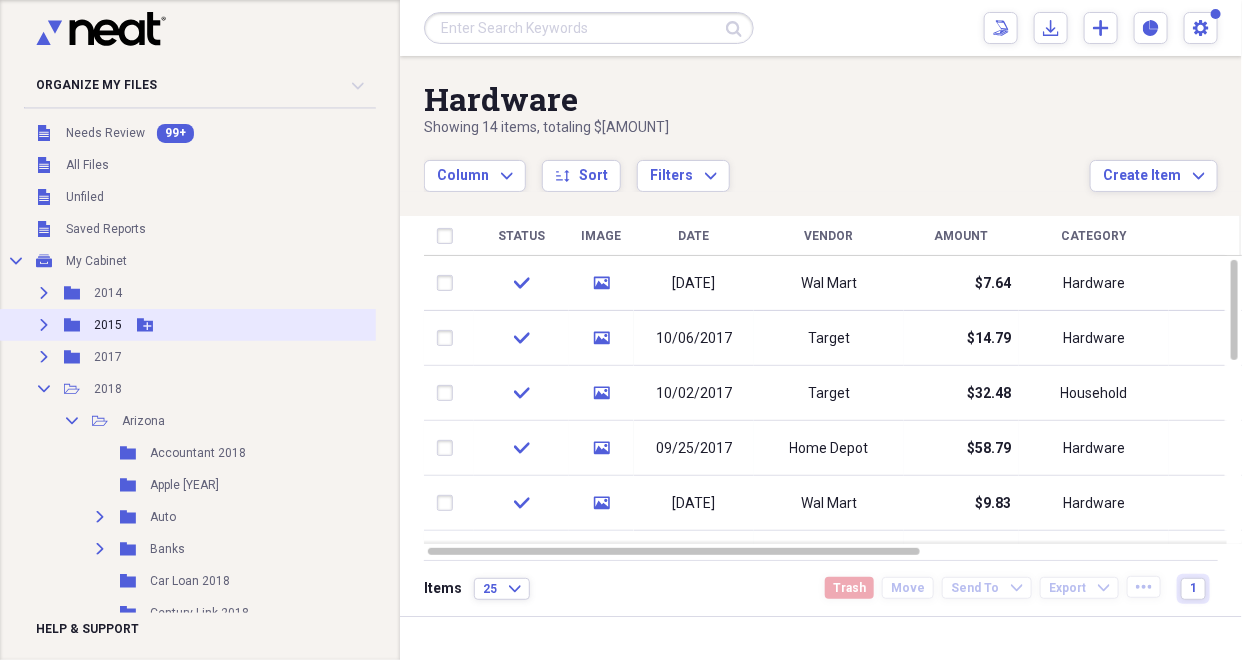click 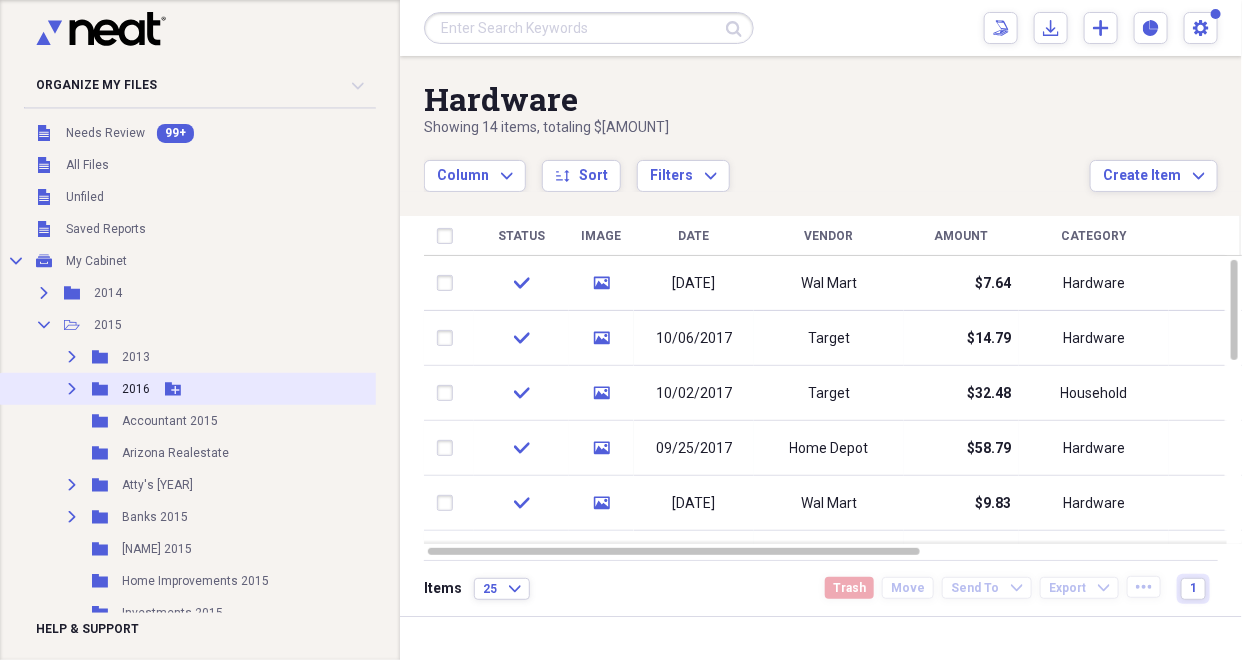 click on "Expand" 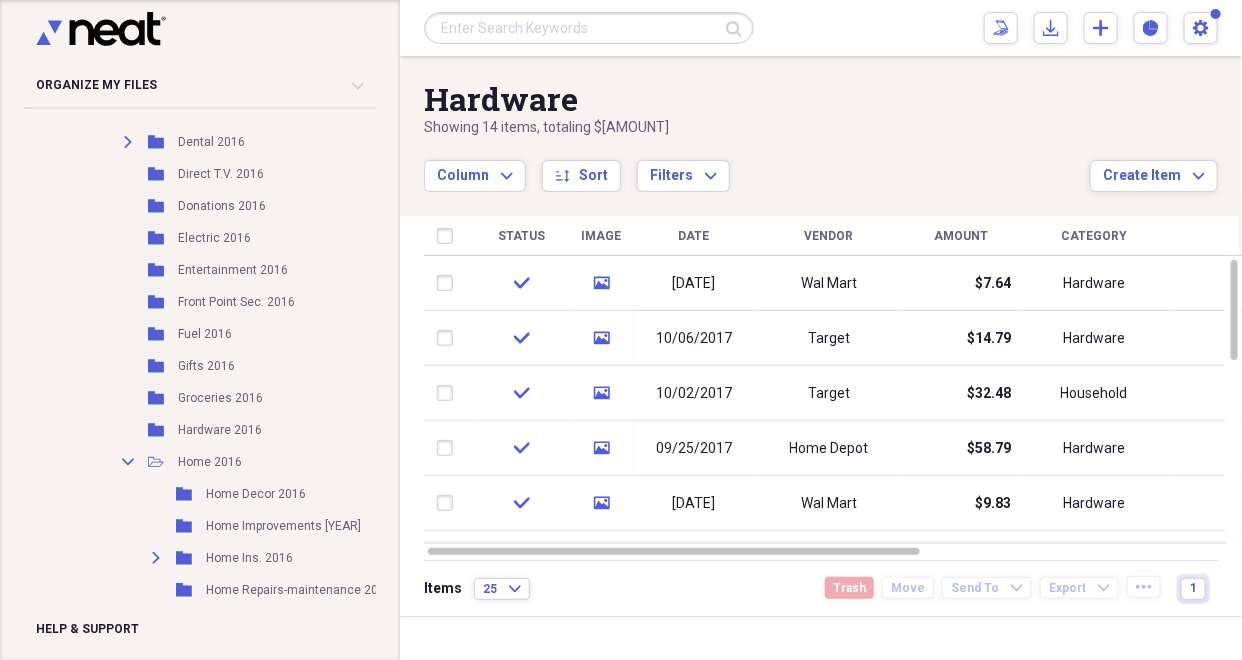 scroll, scrollTop: 712, scrollLeft: 0, axis: vertical 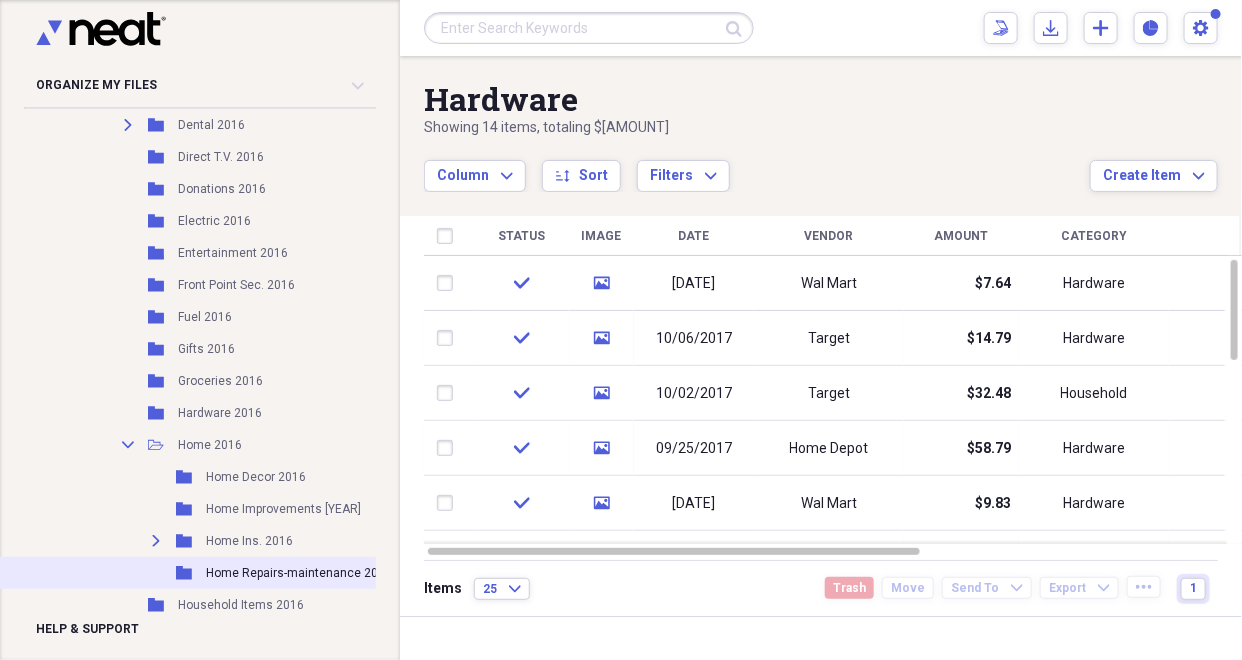 click on "Home Repairs-maintenance 2016" at bounding box center (299, 573) 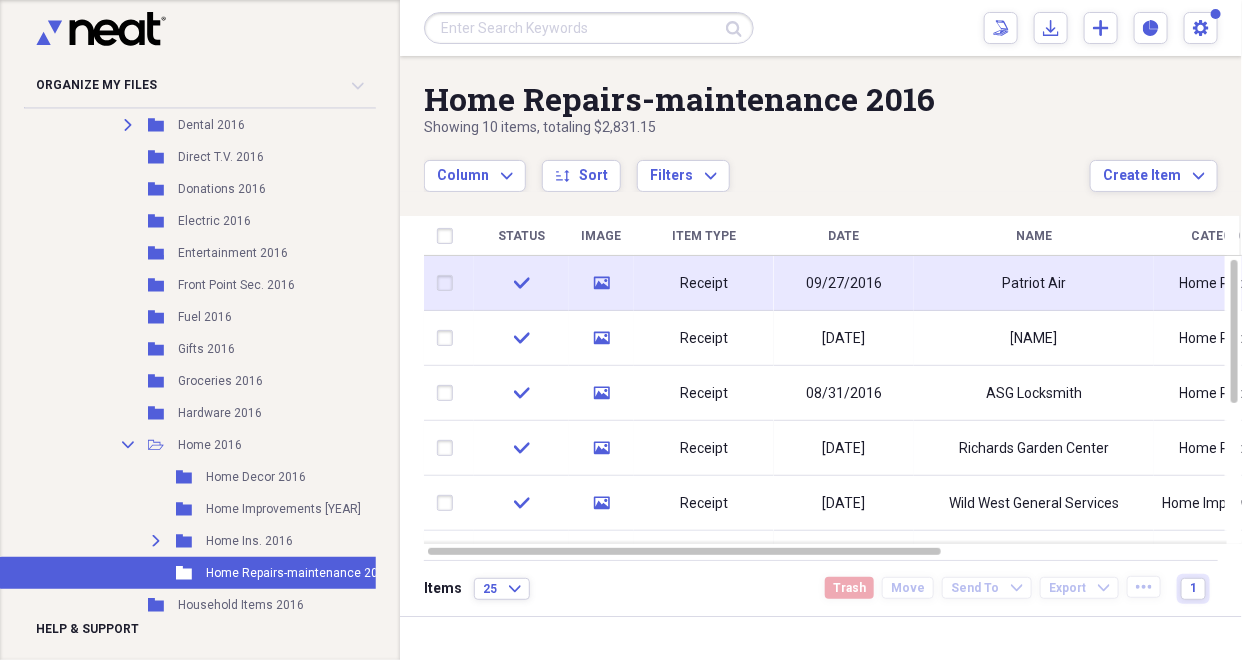 click on "Patriot Air" at bounding box center (1034, 284) 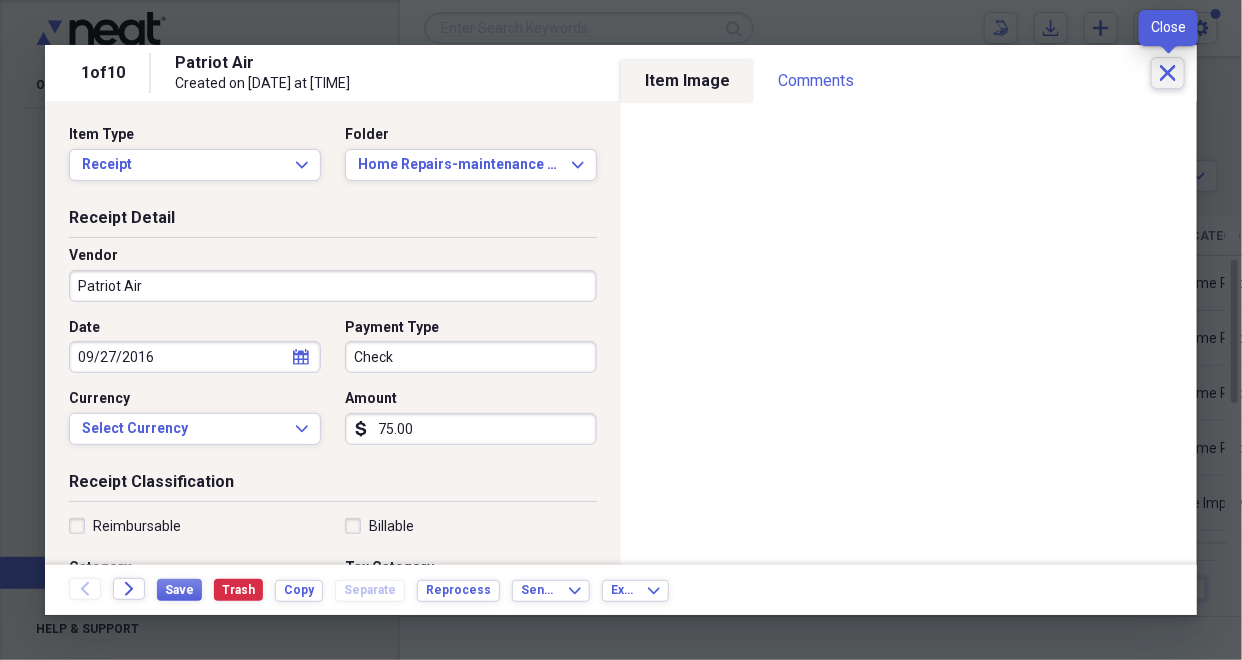 click on "Close" 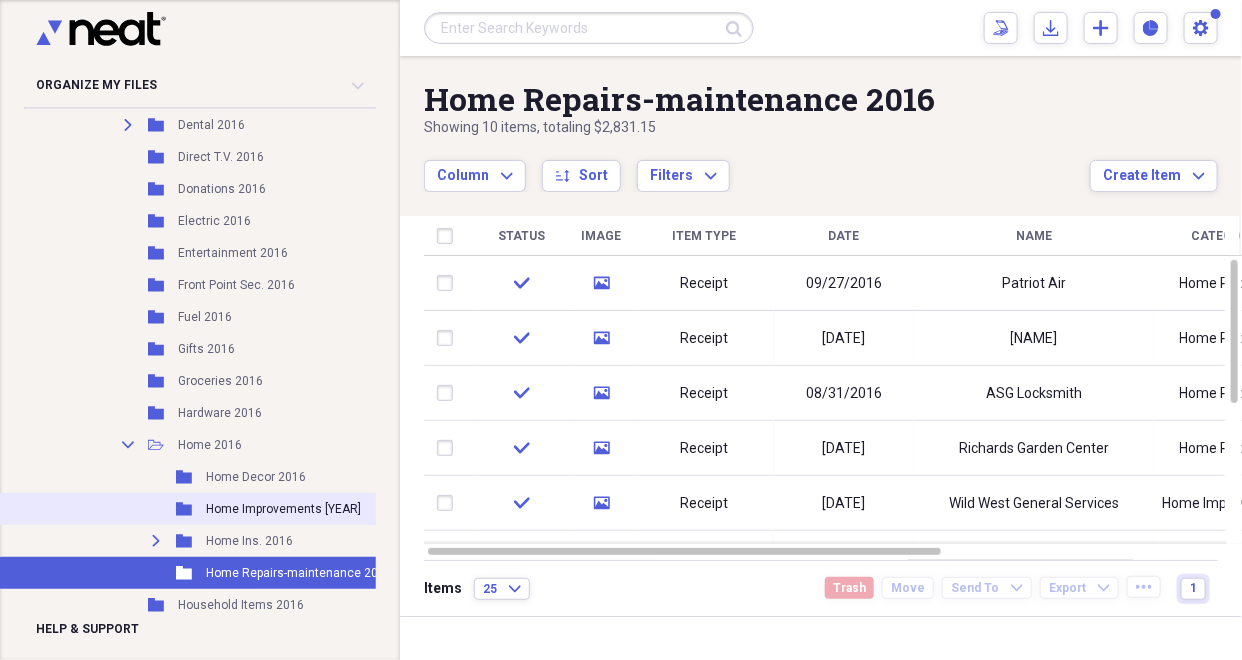 click on "Home Improvements [YEAR]" at bounding box center [283, 509] 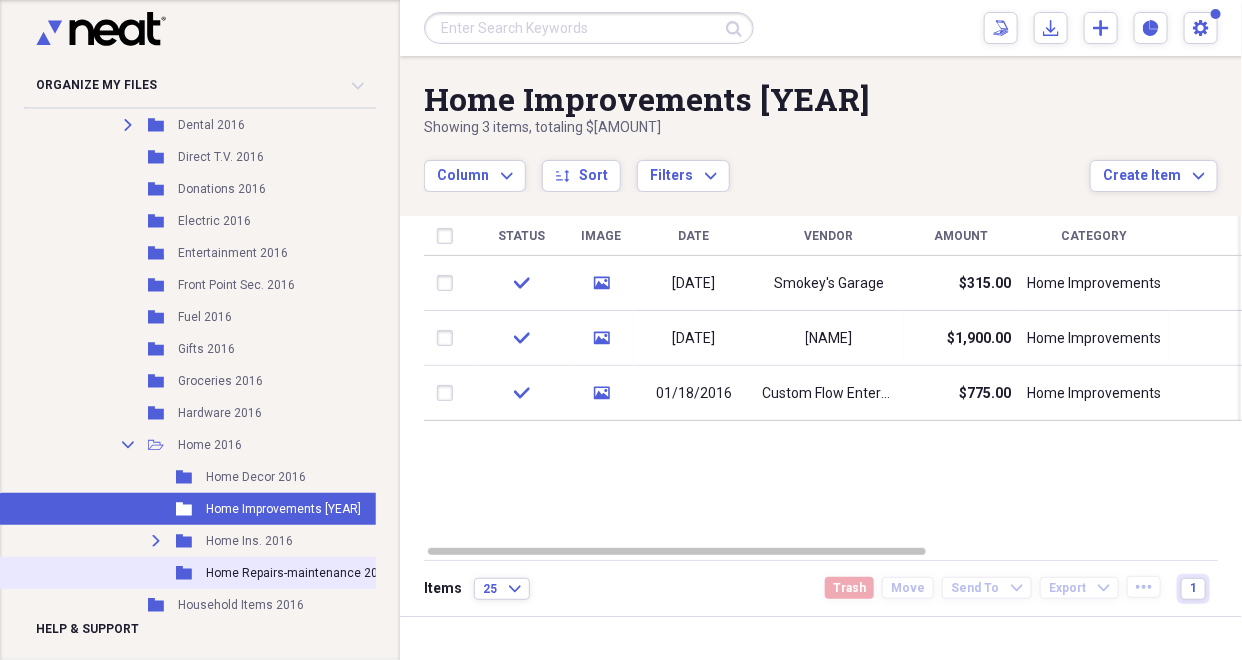 click on "Home Repairs-maintenance 2016" at bounding box center [299, 573] 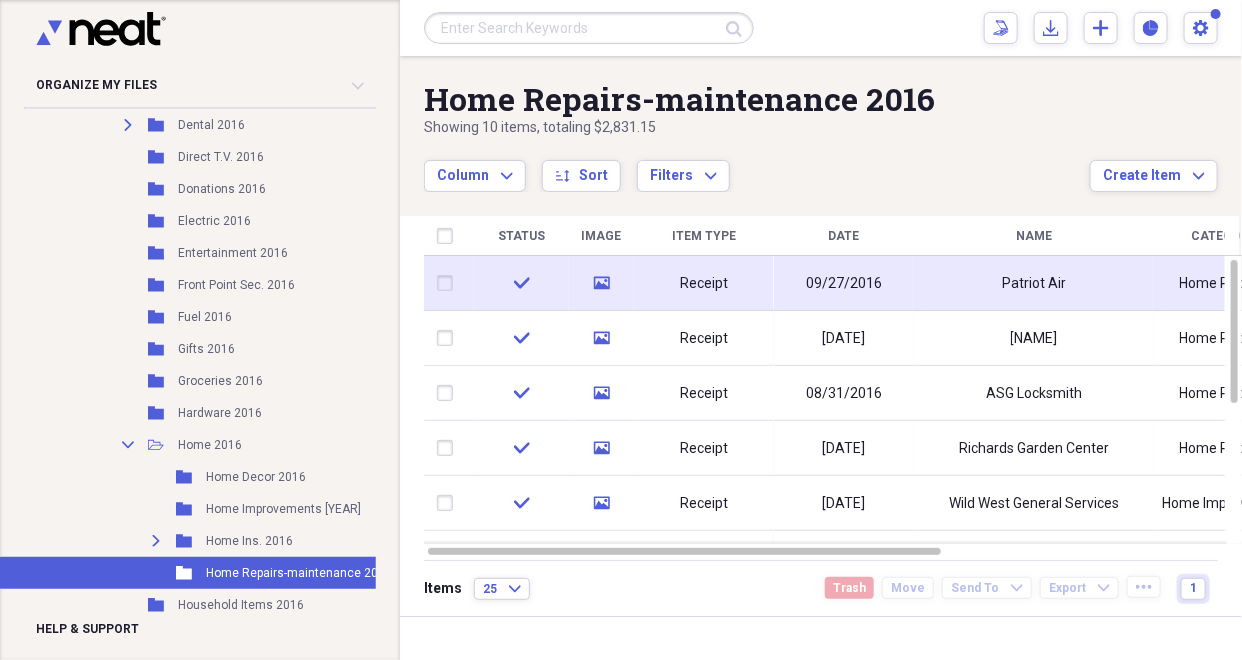 click on "Patriot Air" at bounding box center (1034, 284) 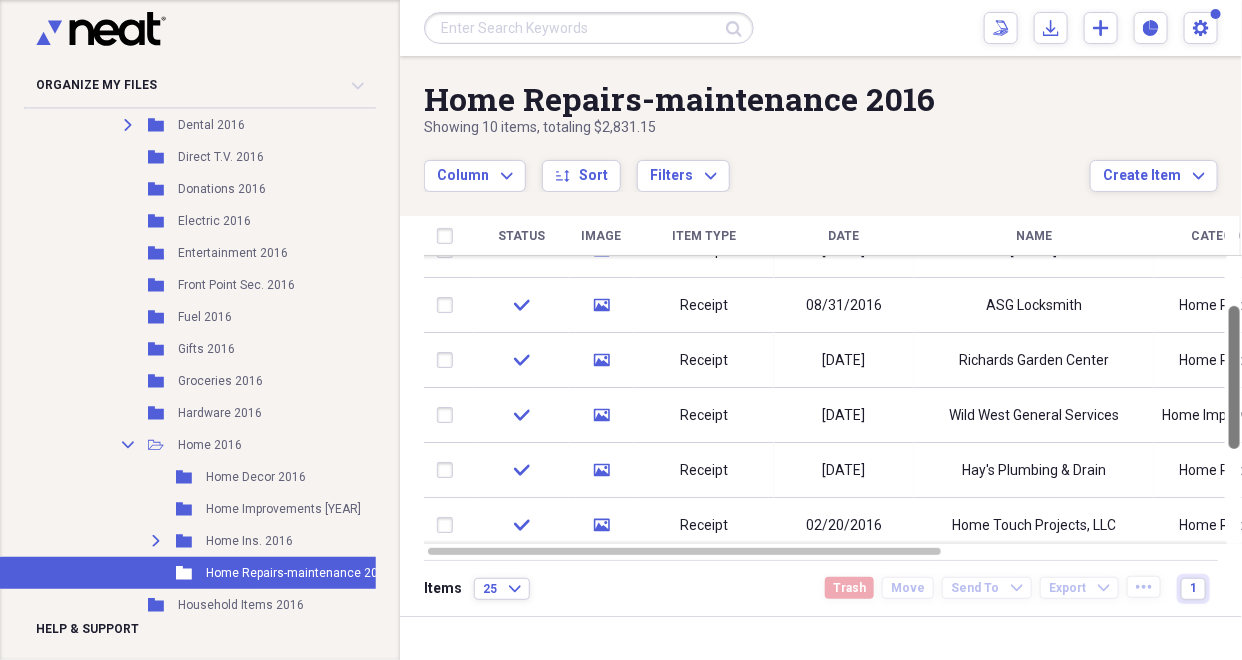 drag, startPoint x: 1235, startPoint y: 342, endPoint x: 1234, endPoint y: 388, distance: 46.010868 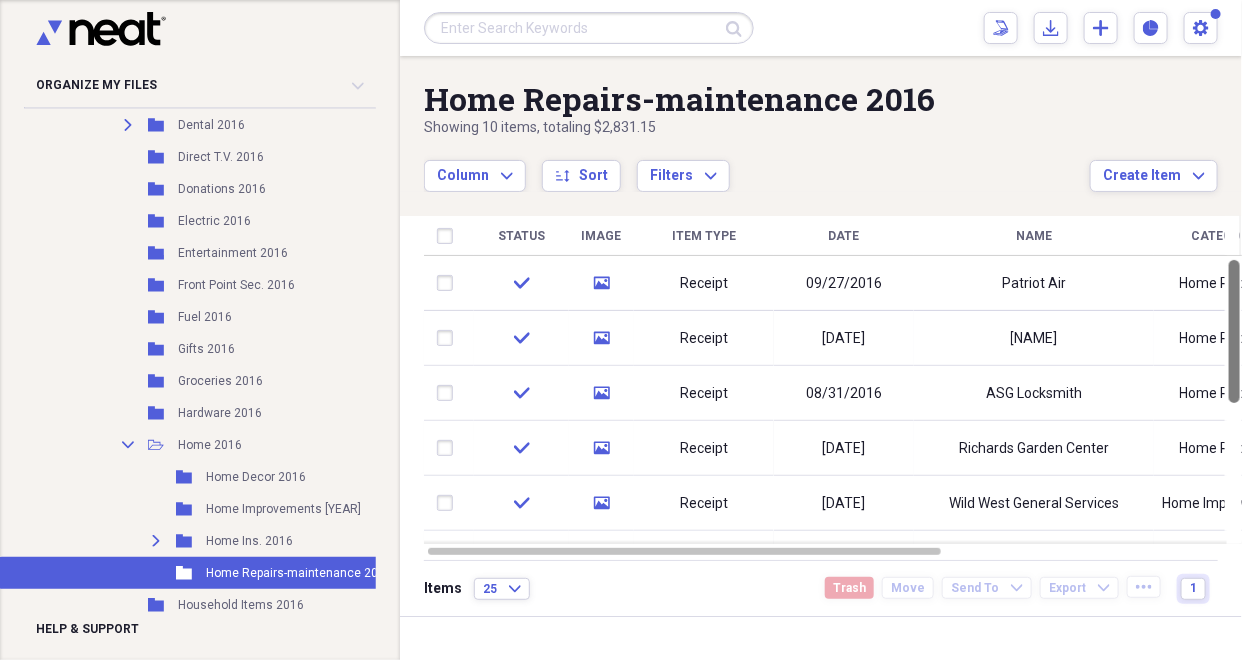 drag, startPoint x: 1234, startPoint y: 384, endPoint x: 1232, endPoint y: 327, distance: 57.035076 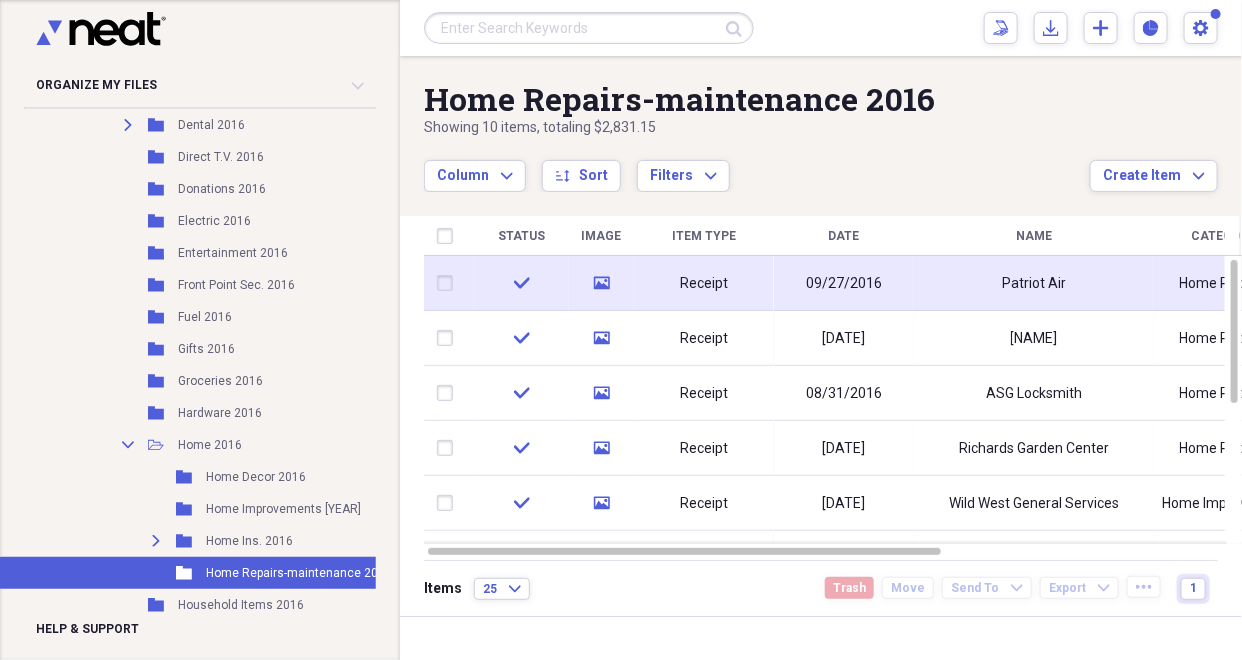 click on "Home Repairs" at bounding box center [1224, 284] 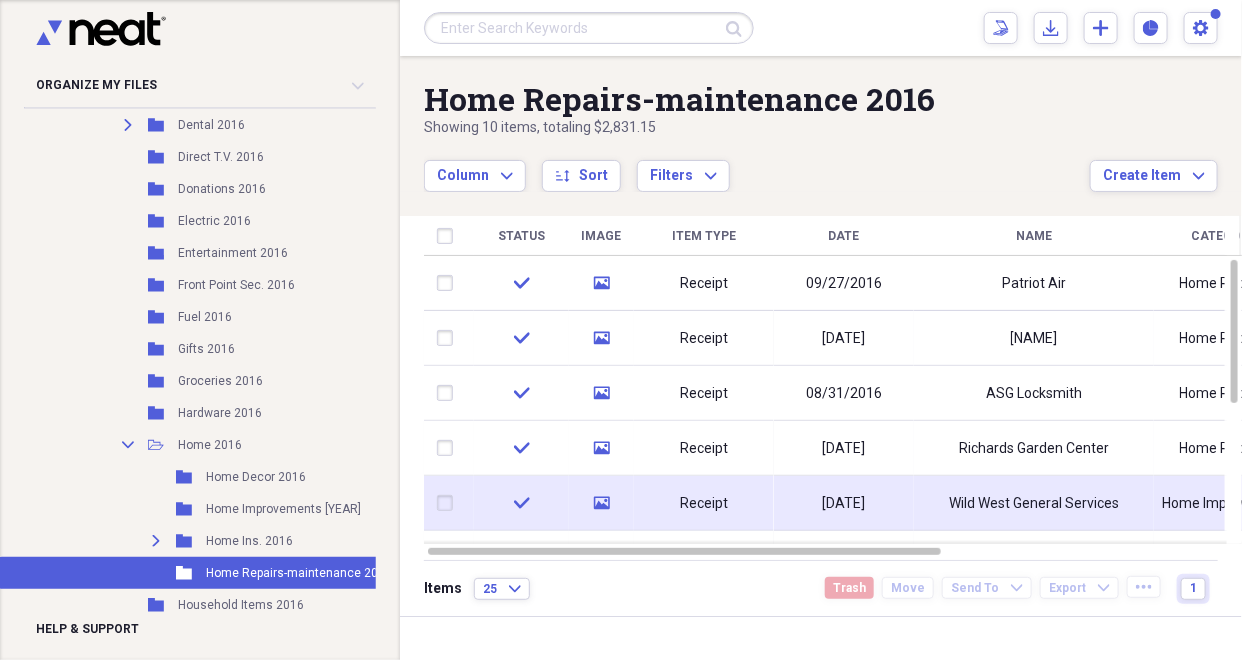 click on "Wild West General Services" at bounding box center (1034, 504) 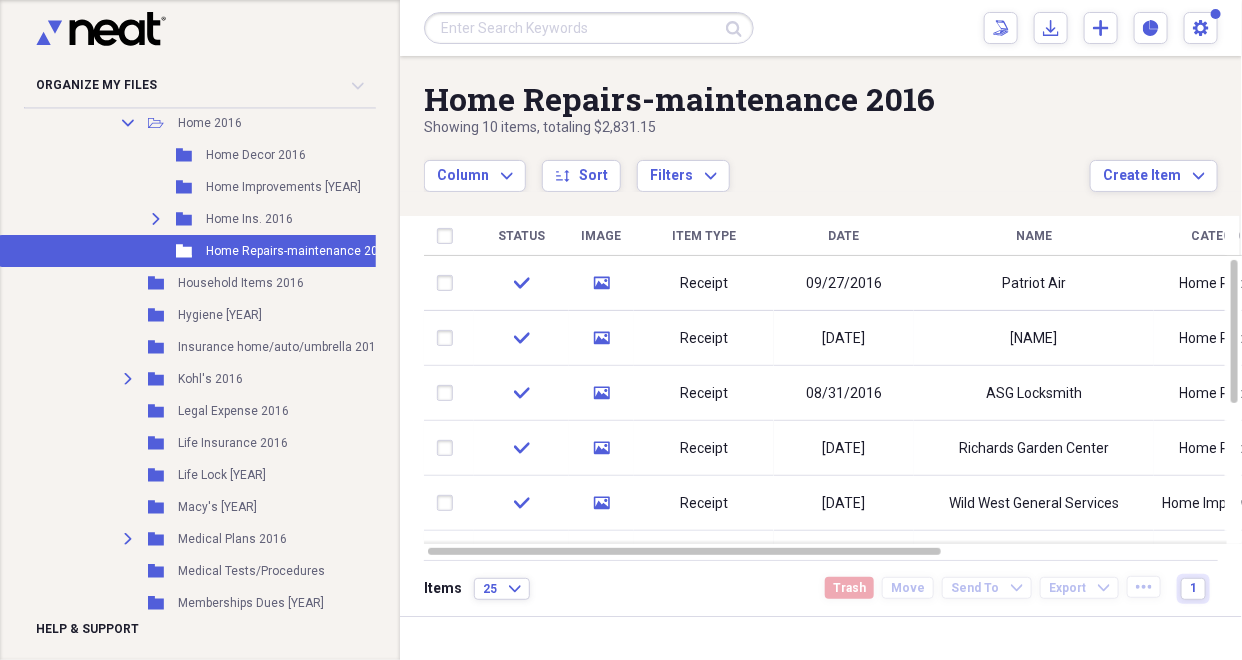 scroll, scrollTop: 966, scrollLeft: 0, axis: vertical 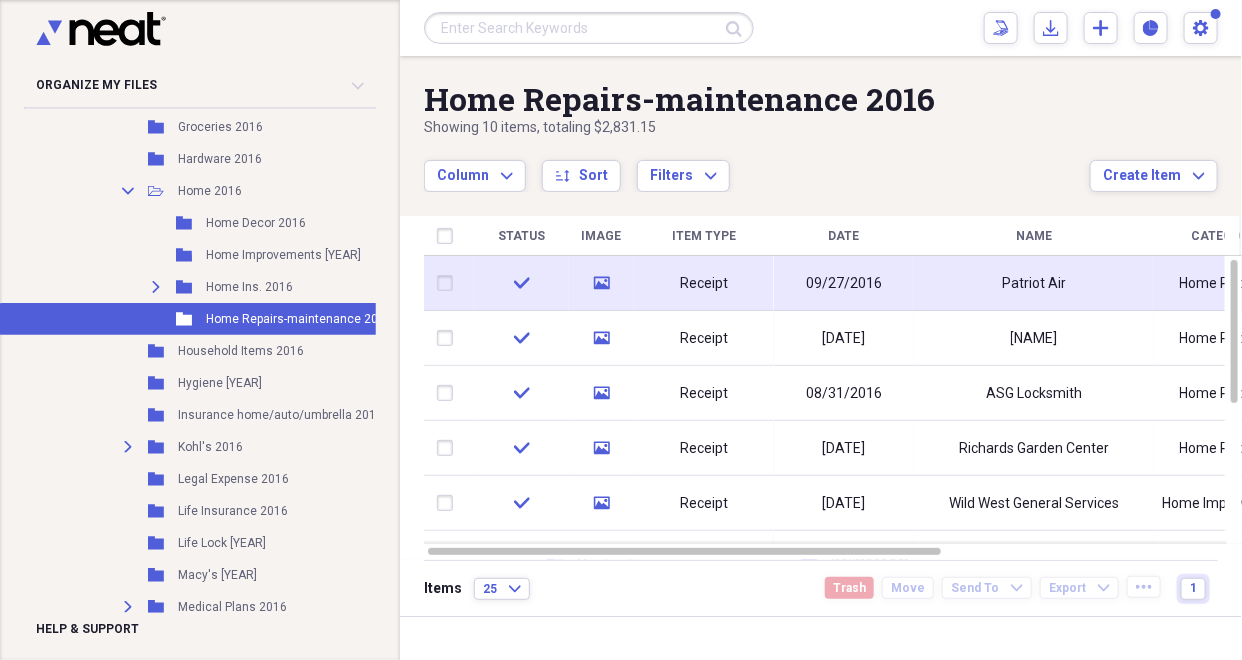 click on "Patriot Air" at bounding box center (1034, 284) 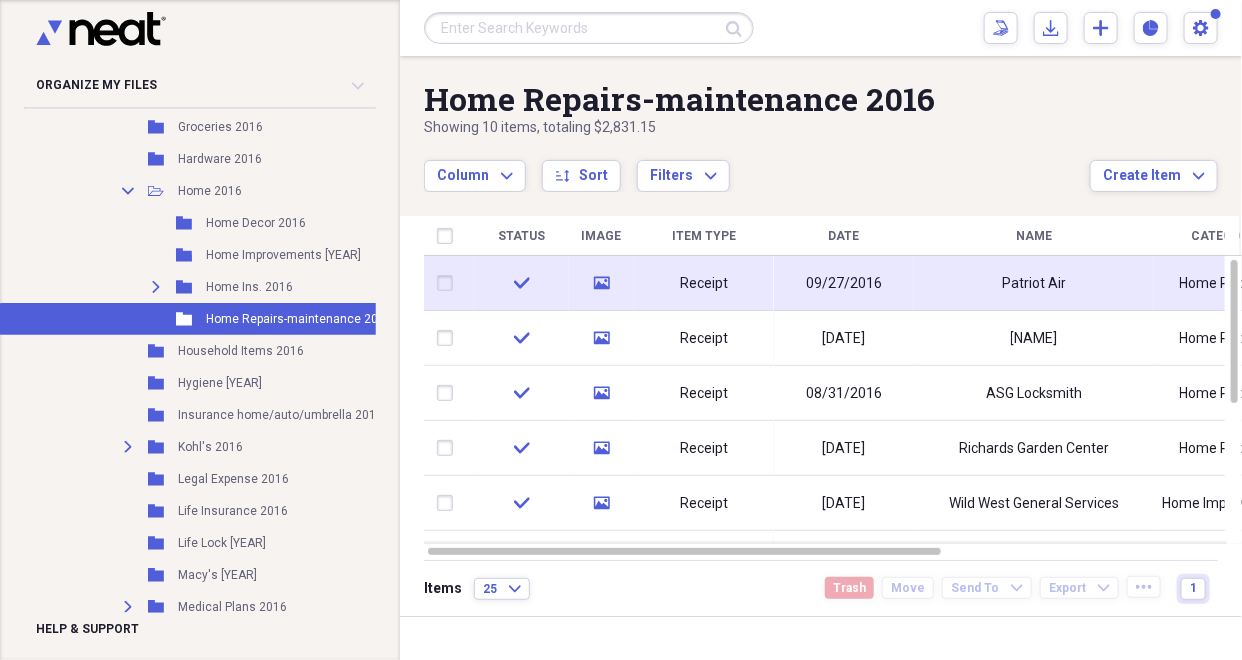 click on "media" at bounding box center [601, 283] 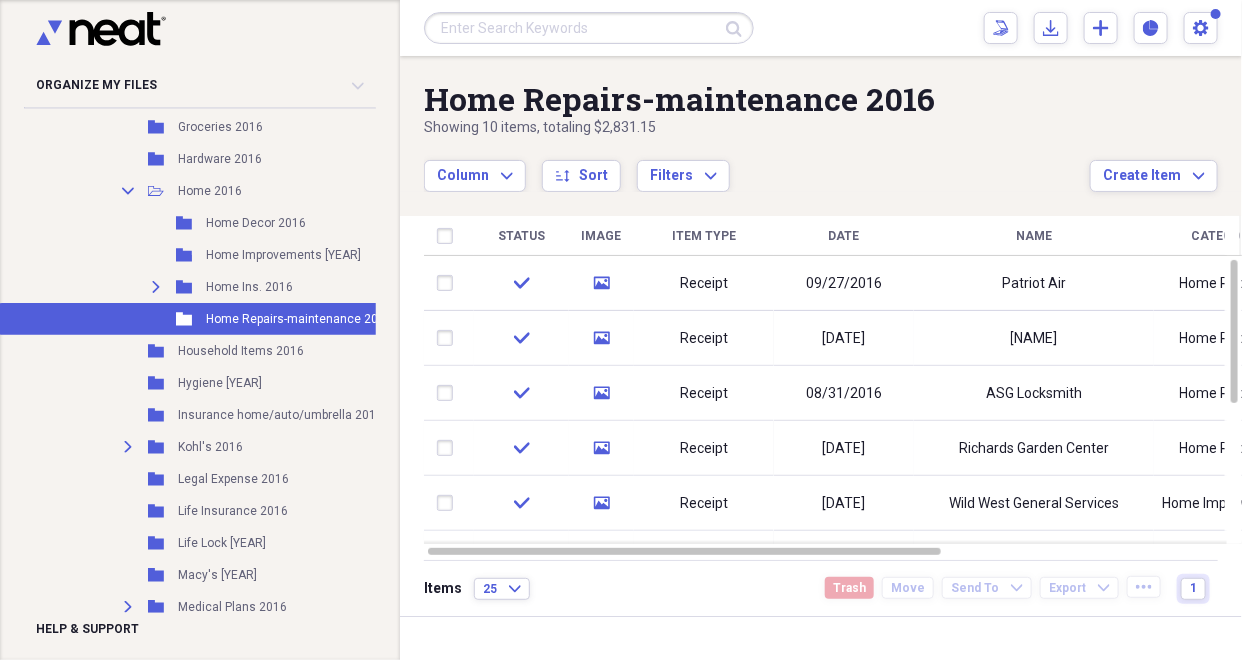 scroll, scrollTop: 0, scrollLeft: 0, axis: both 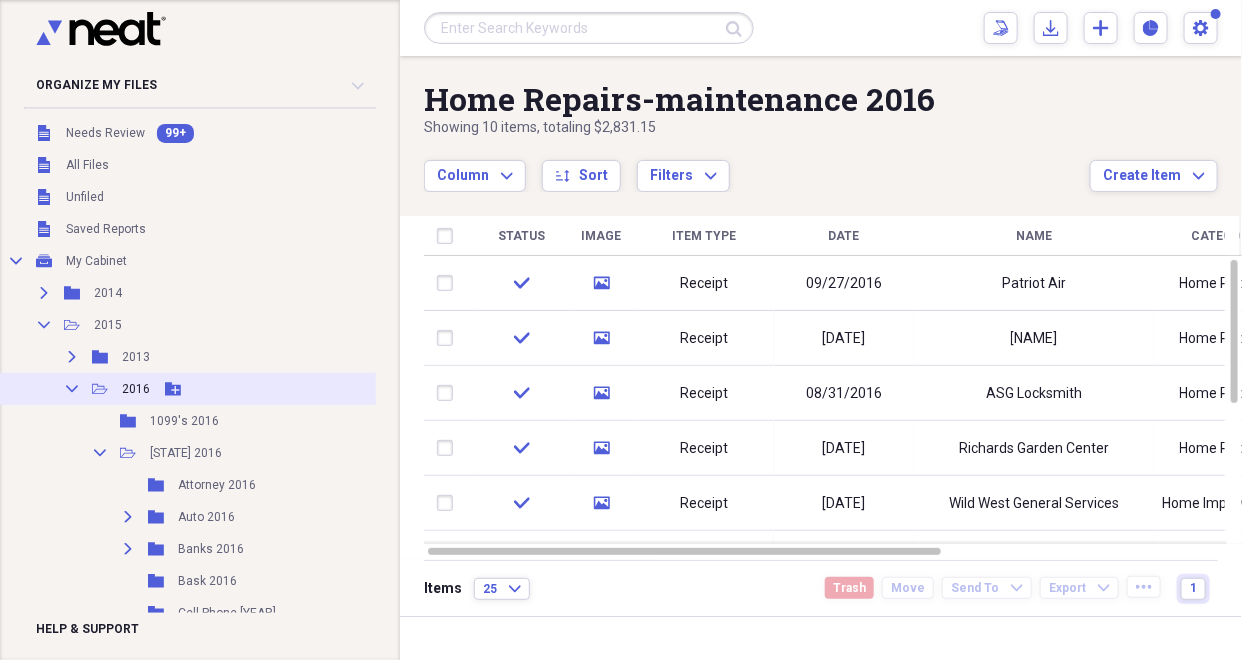 click 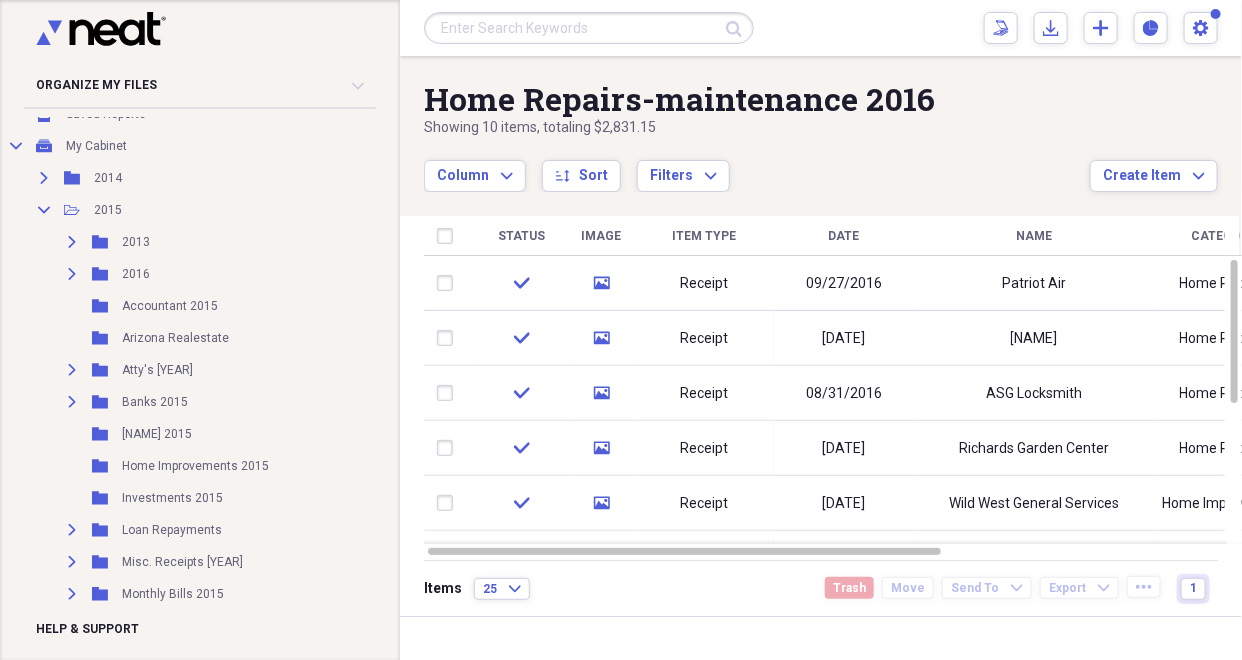 scroll, scrollTop: 119, scrollLeft: 0, axis: vertical 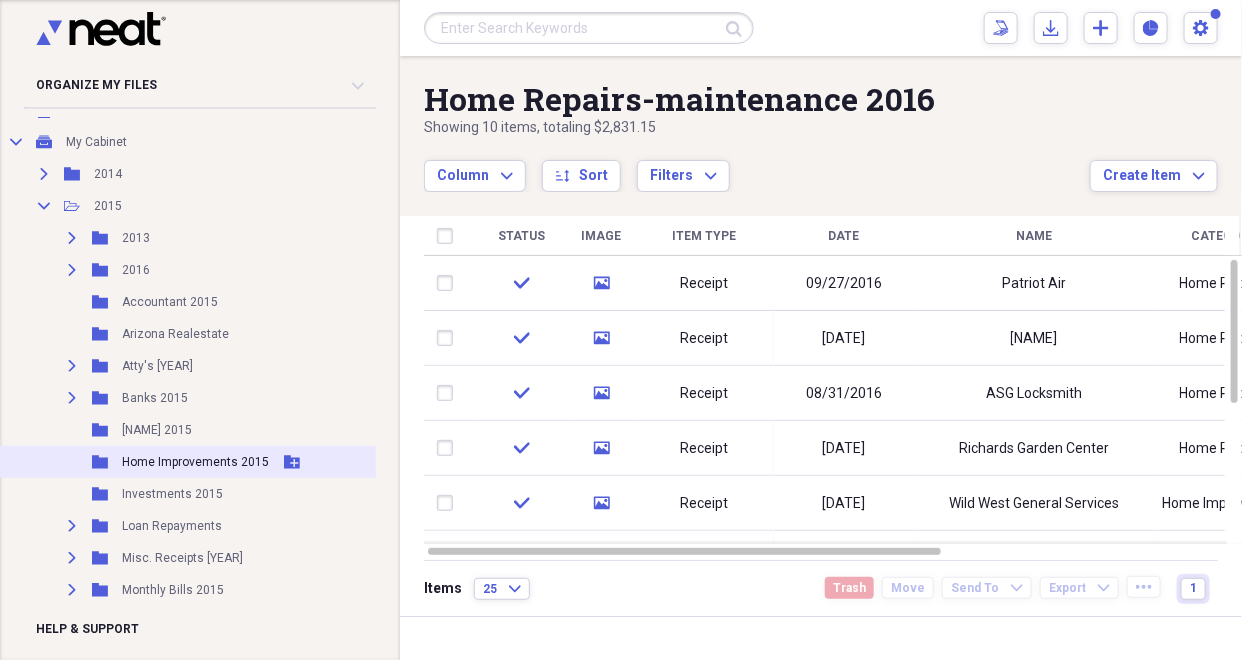 click on "Home Improvements 2015" at bounding box center [195, 462] 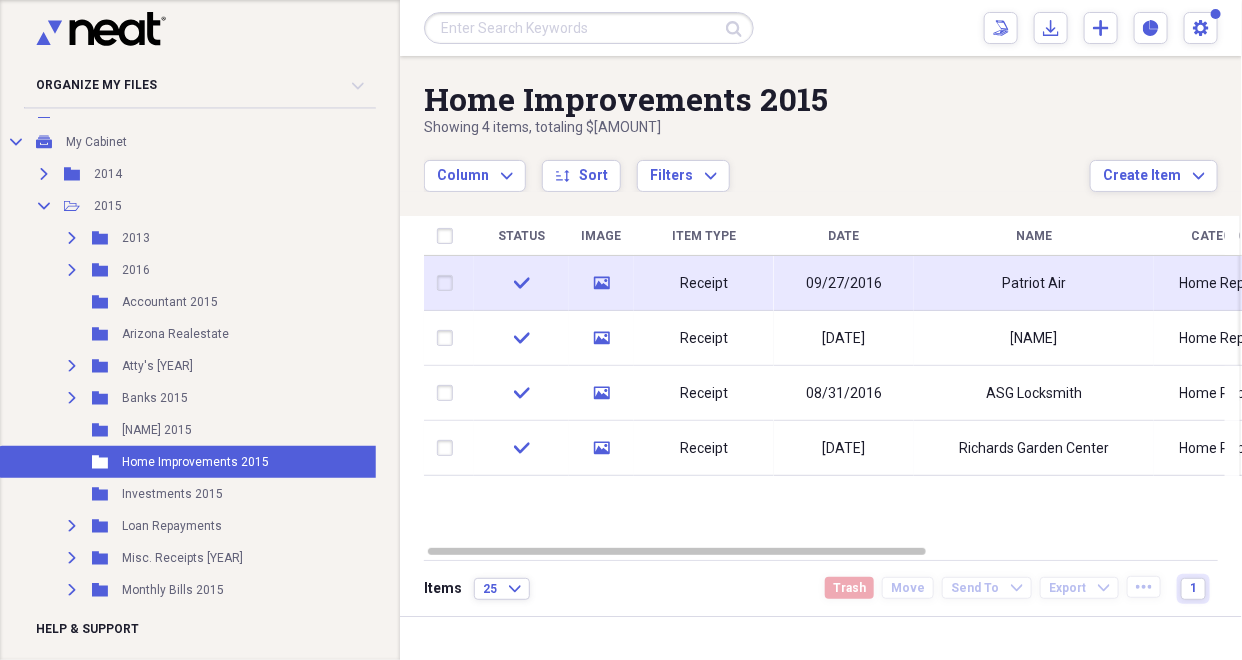 click on "Patriot Air" at bounding box center [1034, 284] 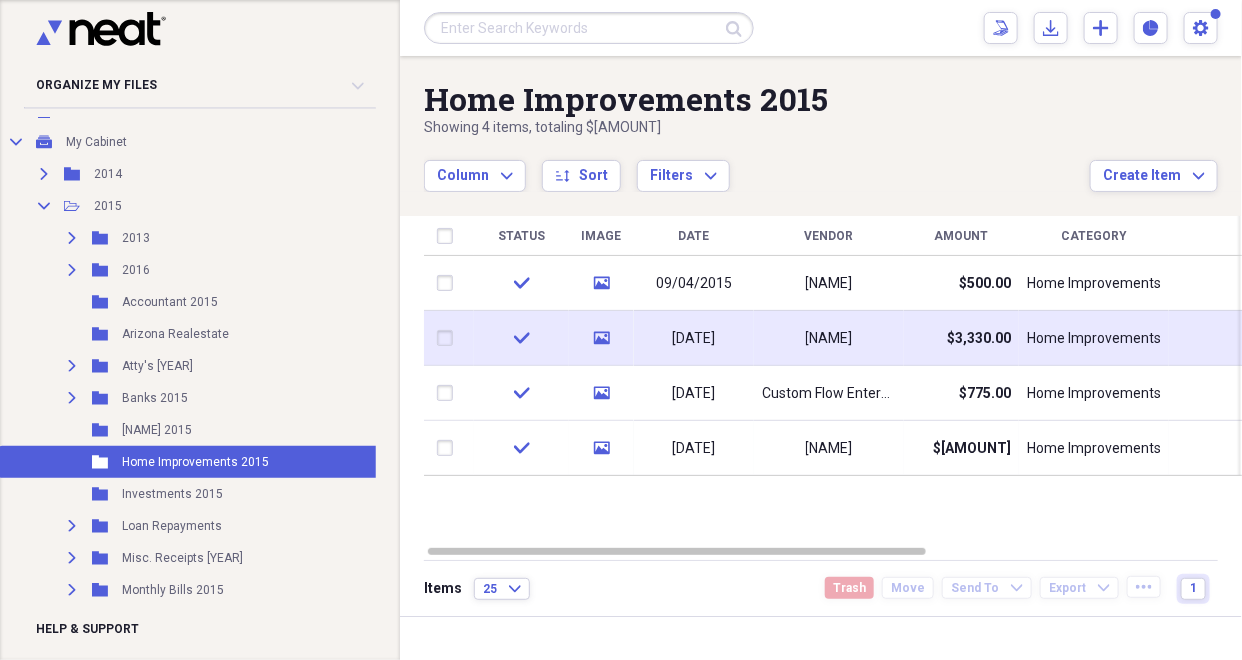 click on "Home Improvements" at bounding box center (1094, 339) 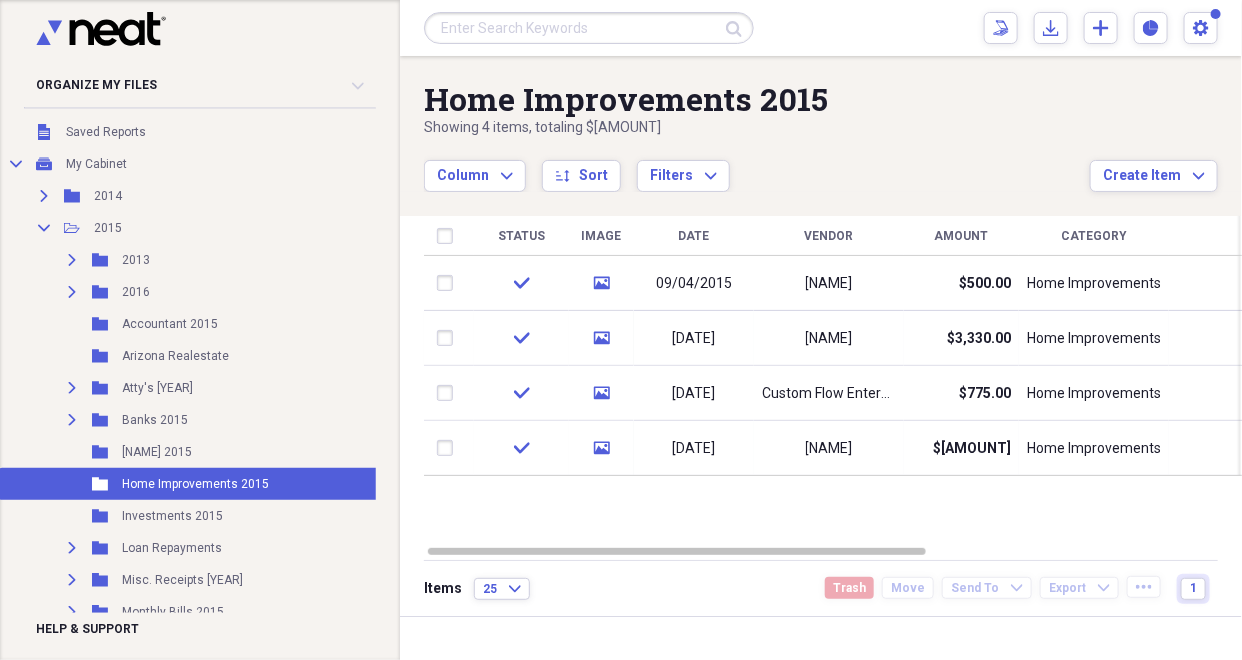 scroll, scrollTop: 0, scrollLeft: 0, axis: both 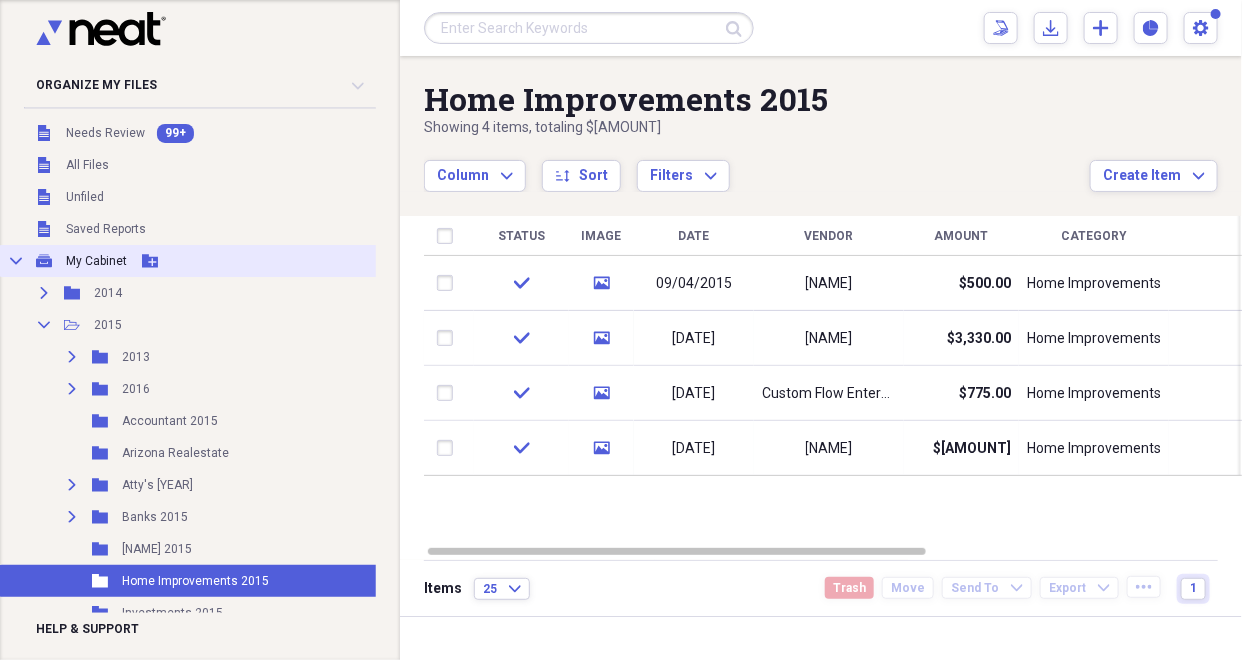 click on "Collapse" at bounding box center (16, 261) 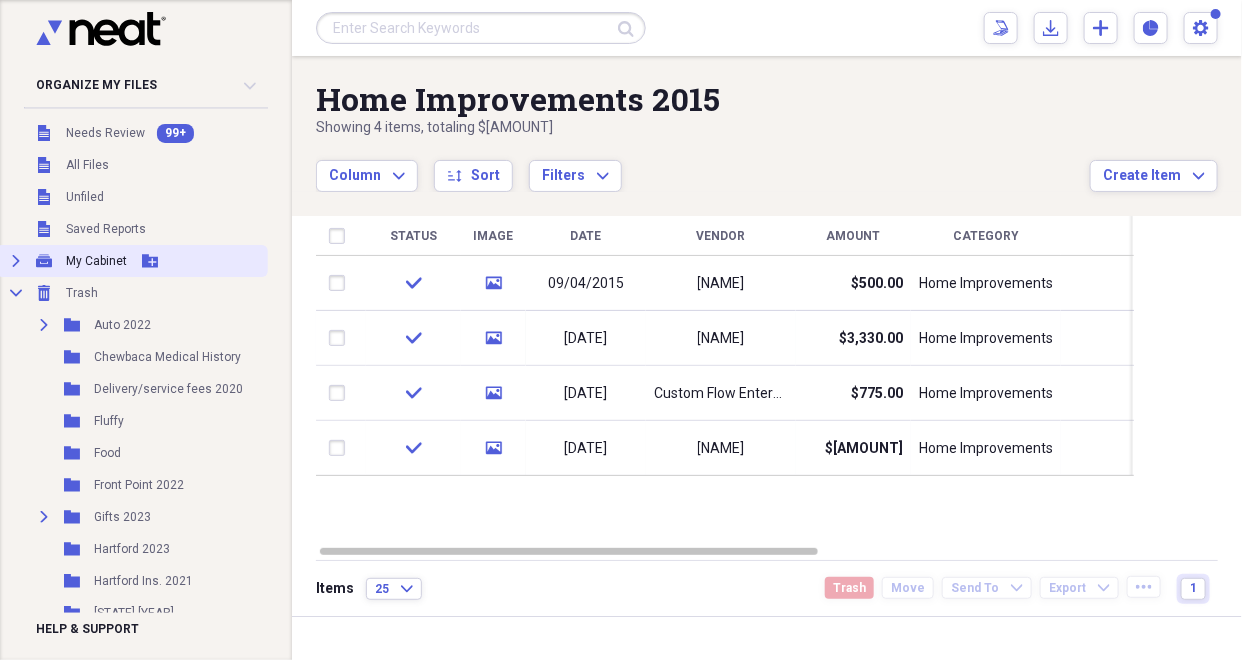 click on "Expand" 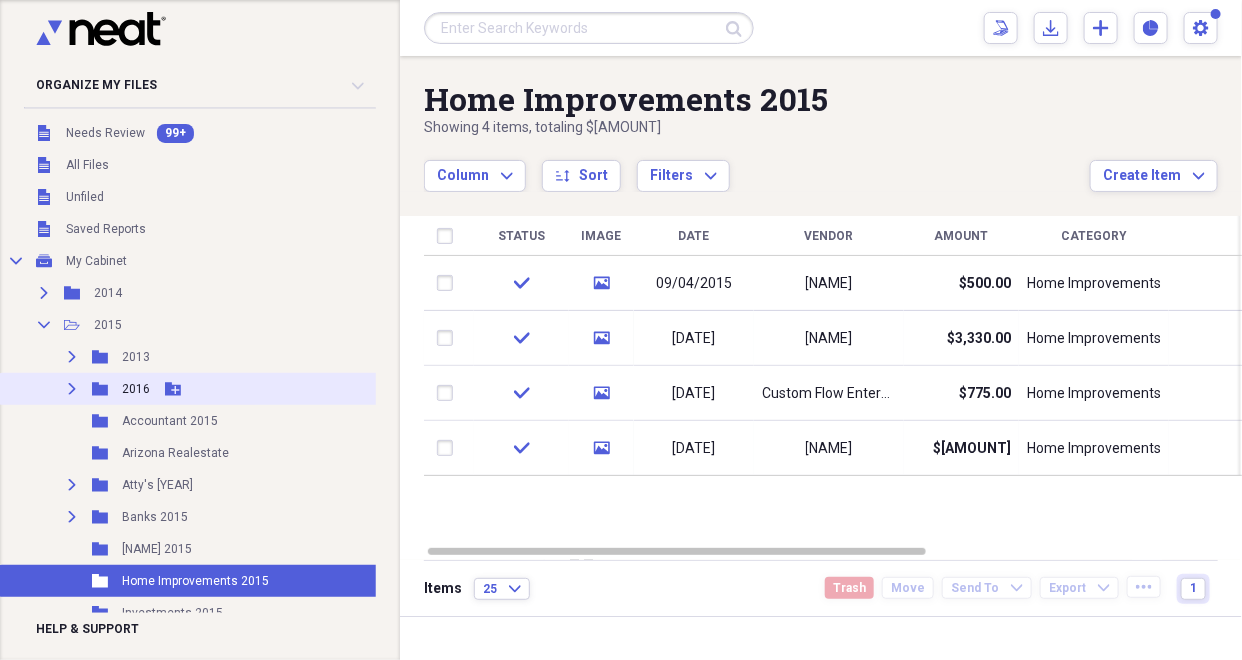 click 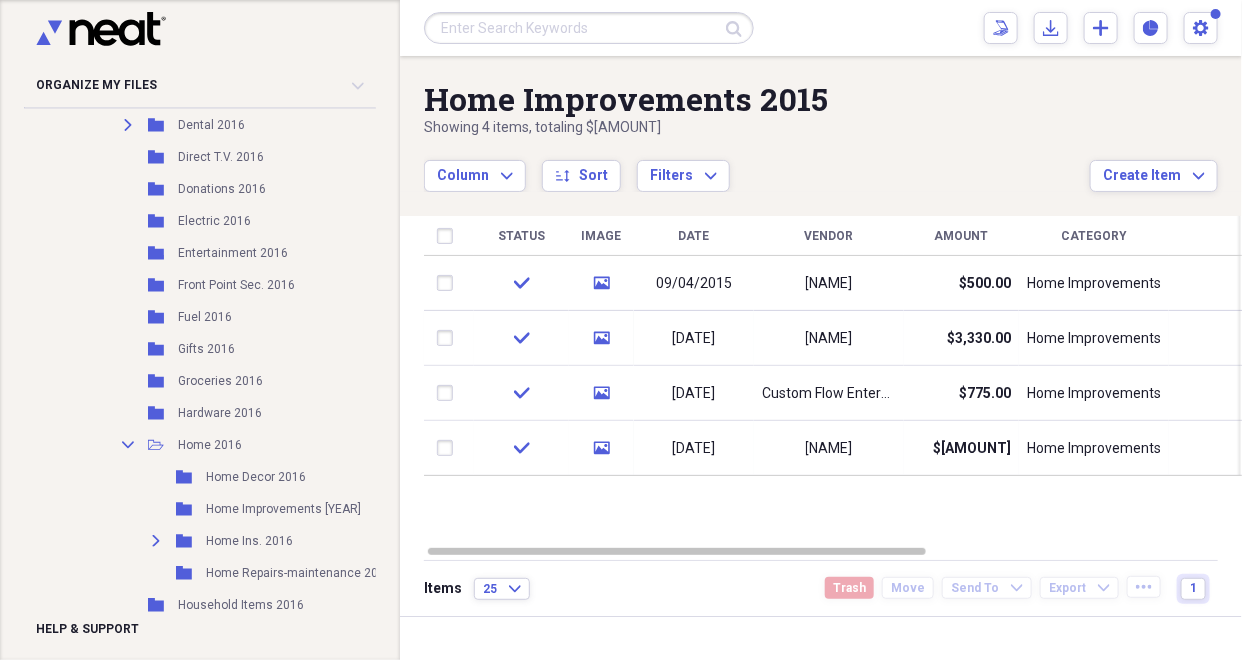 scroll, scrollTop: 797, scrollLeft: 0, axis: vertical 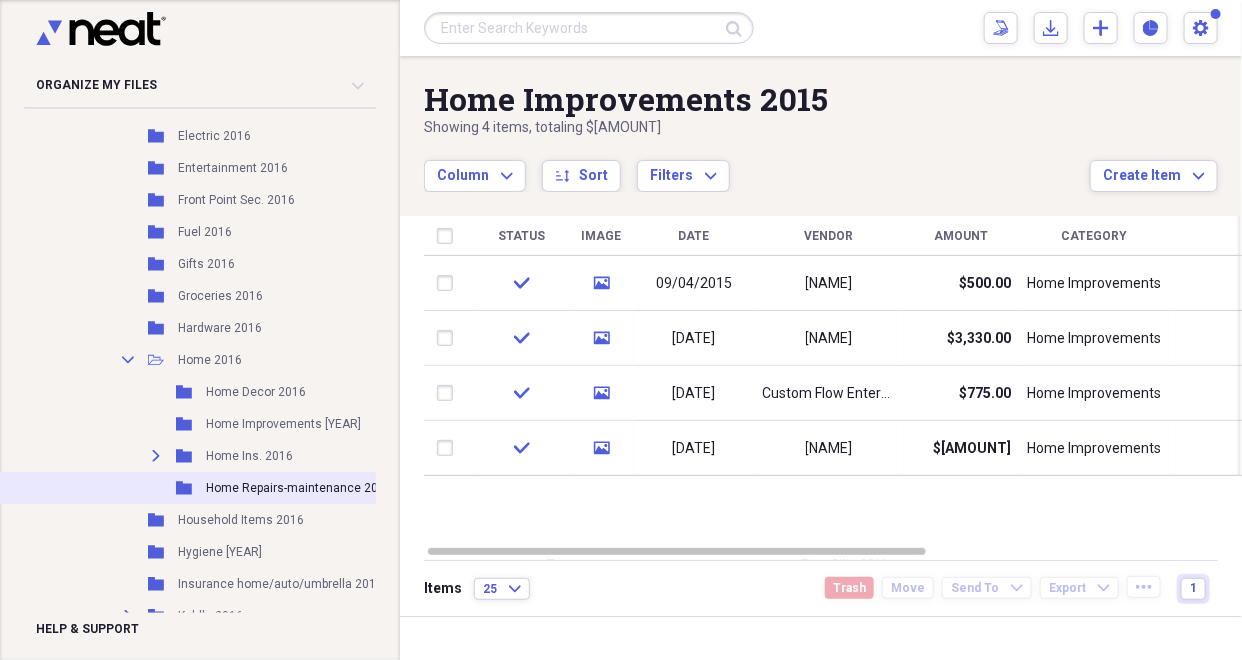 click on "Home Repairs-maintenance 2016" at bounding box center (299, 488) 